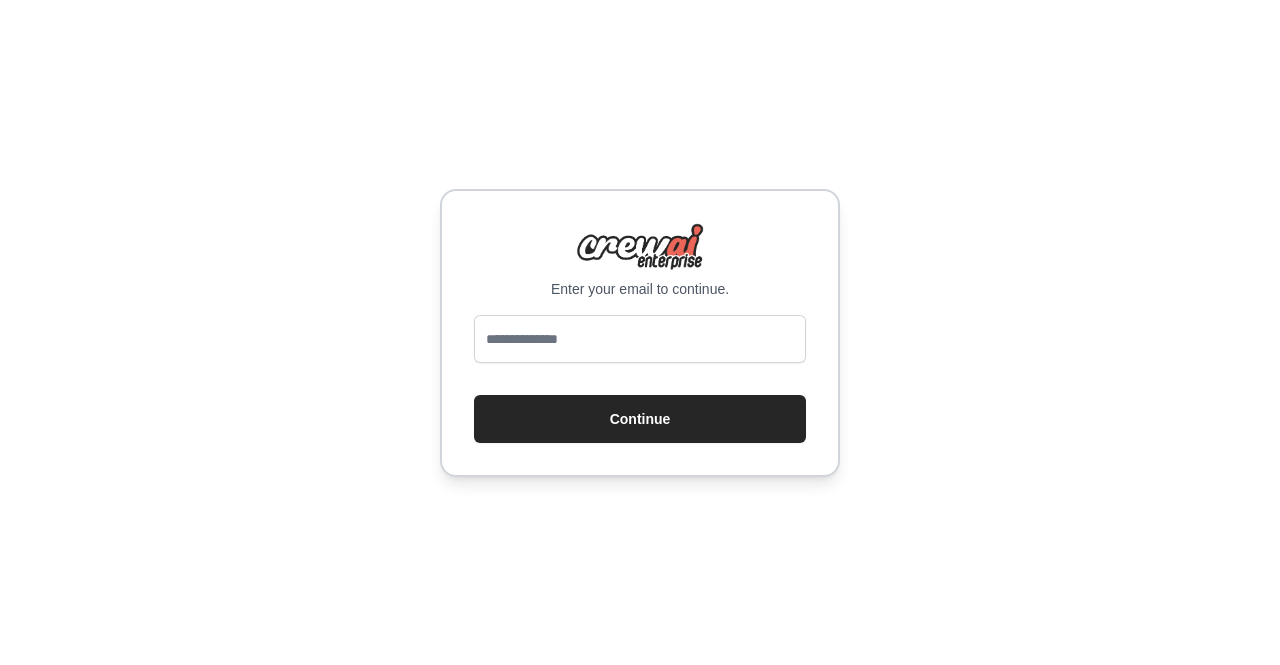 scroll, scrollTop: 0, scrollLeft: 0, axis: both 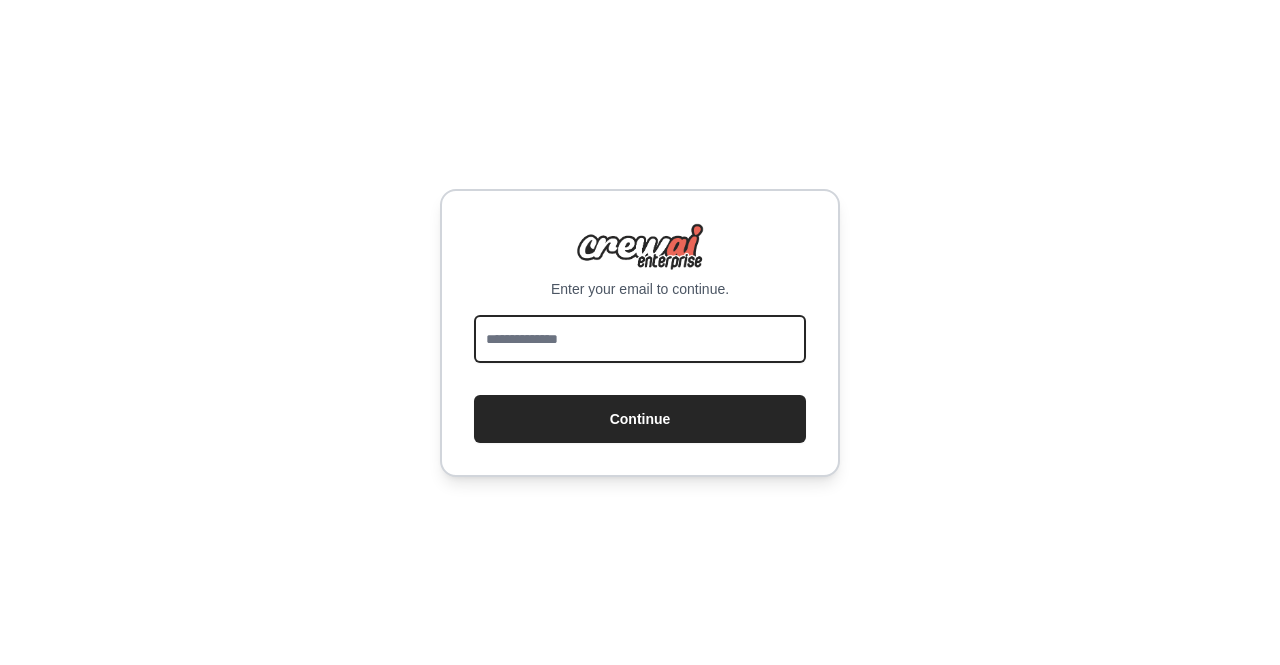click at bounding box center [640, 339] 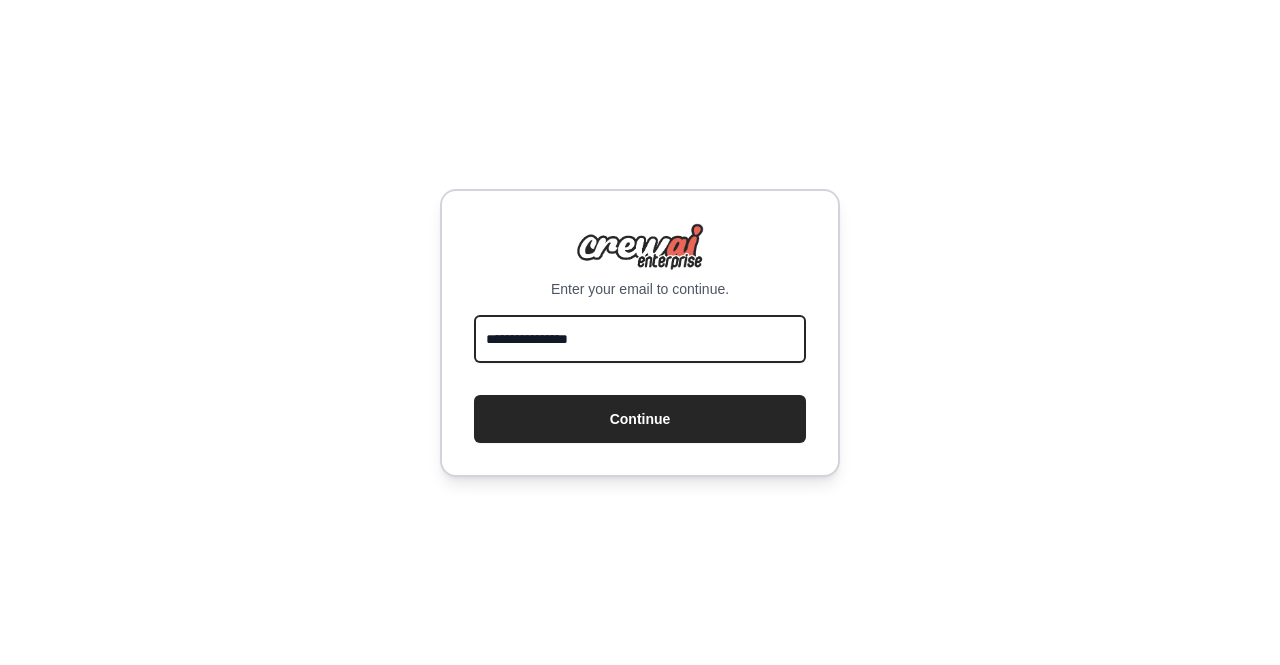 click on "**********" at bounding box center [640, 339] 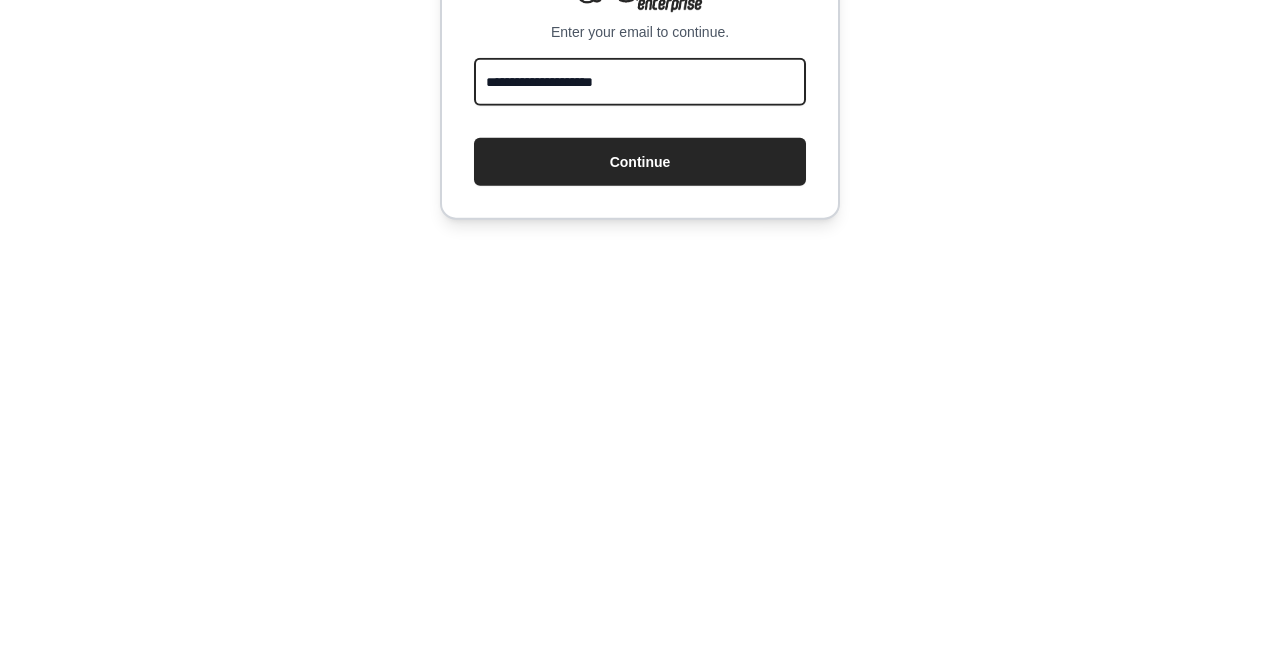 type on "**********" 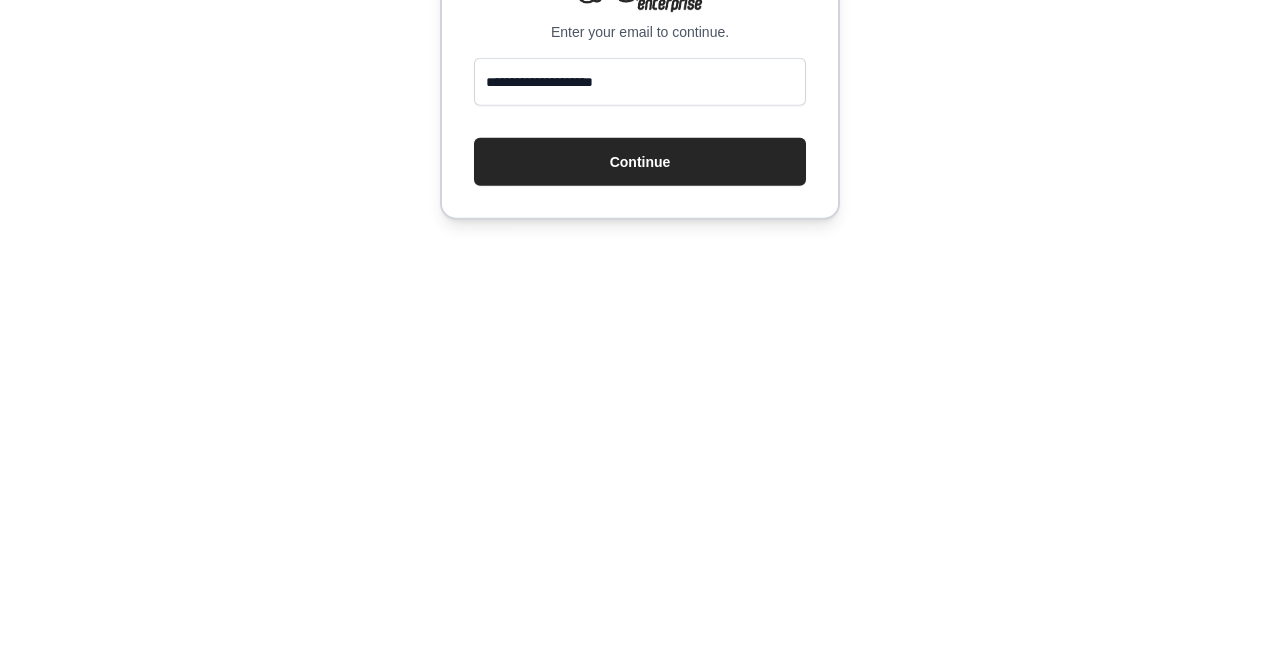 click on "Continue" at bounding box center (640, 419) 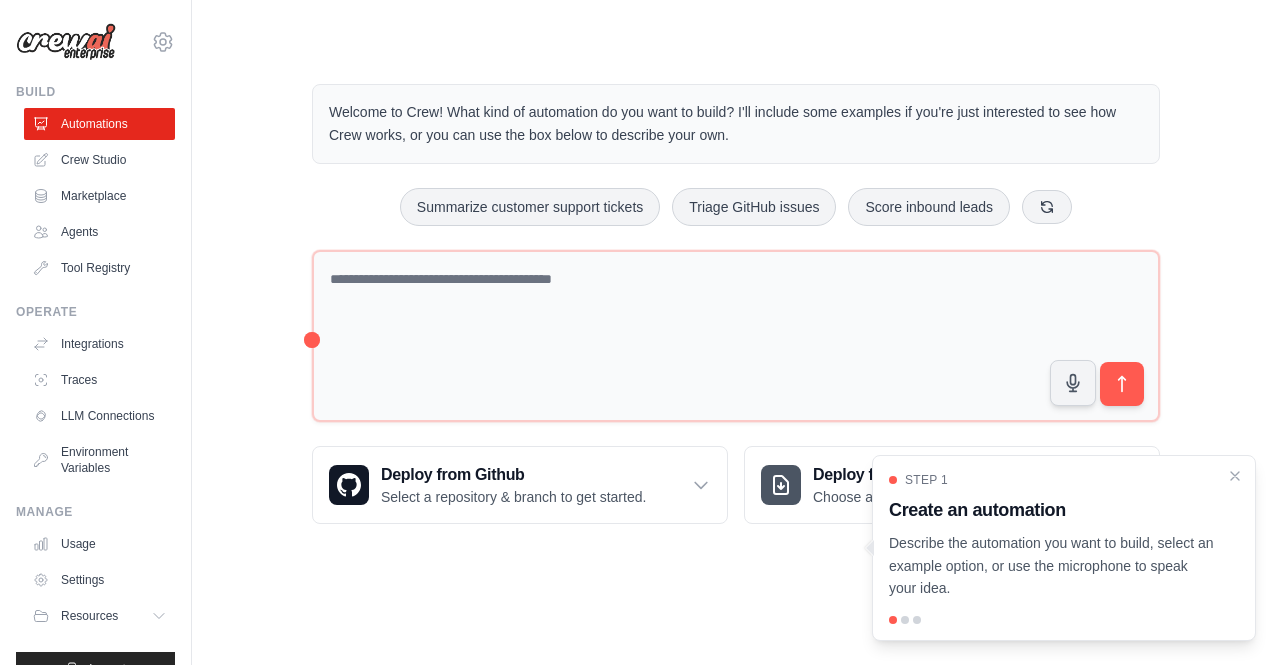 scroll, scrollTop: 0, scrollLeft: 0, axis: both 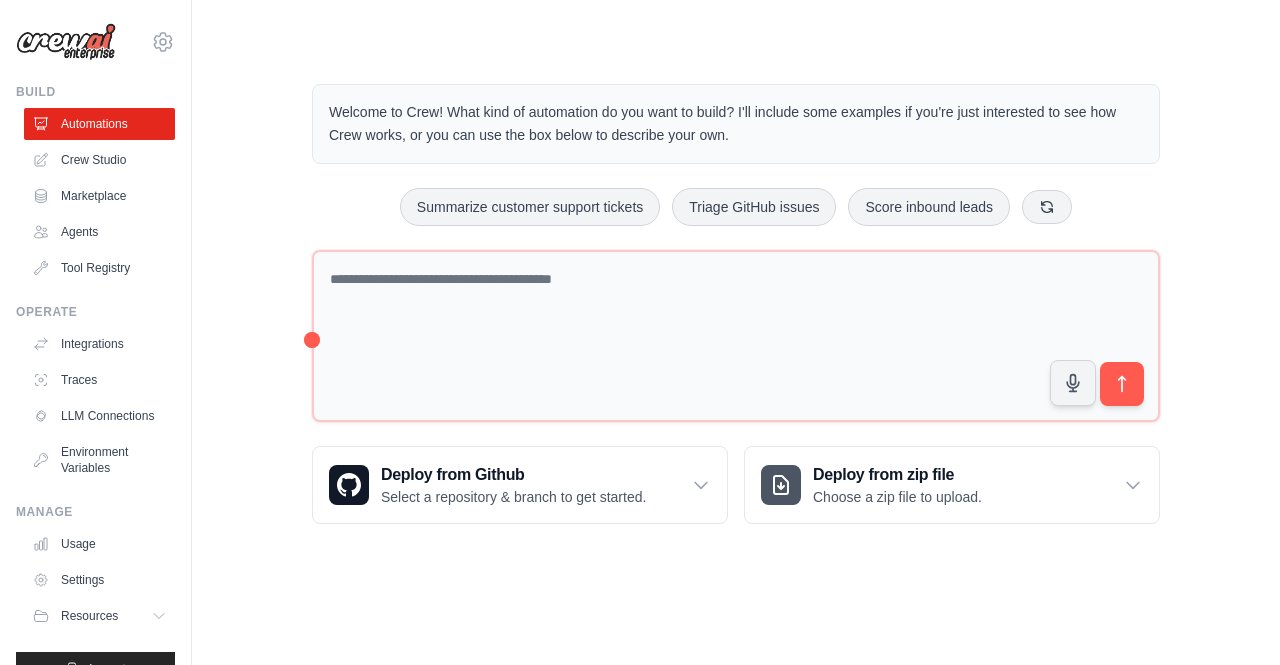 click on "Crew Studio" at bounding box center (99, 160) 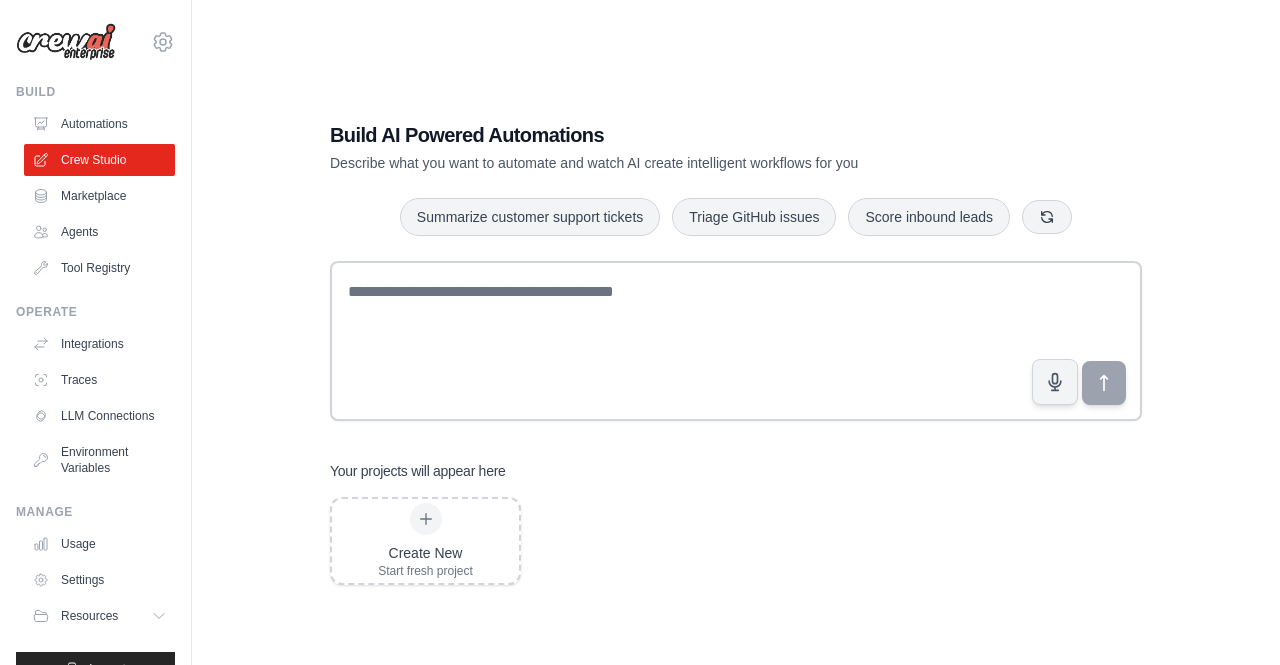 scroll, scrollTop: 0, scrollLeft: 0, axis: both 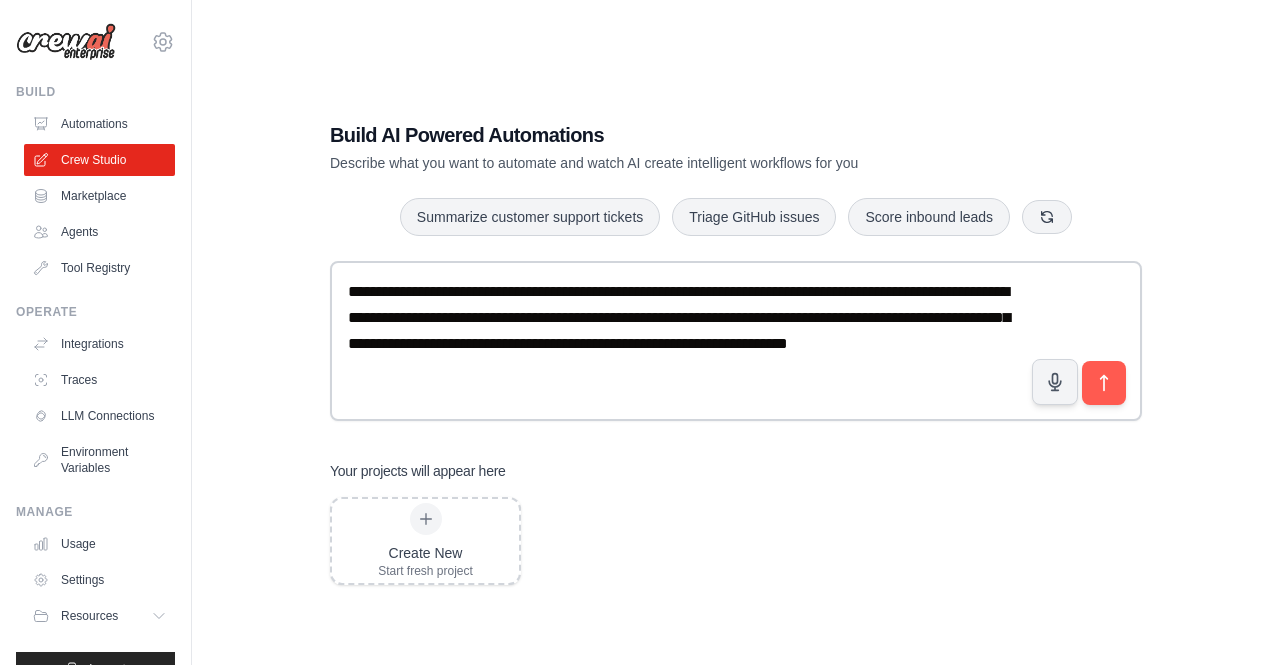 click at bounding box center (1104, 383) 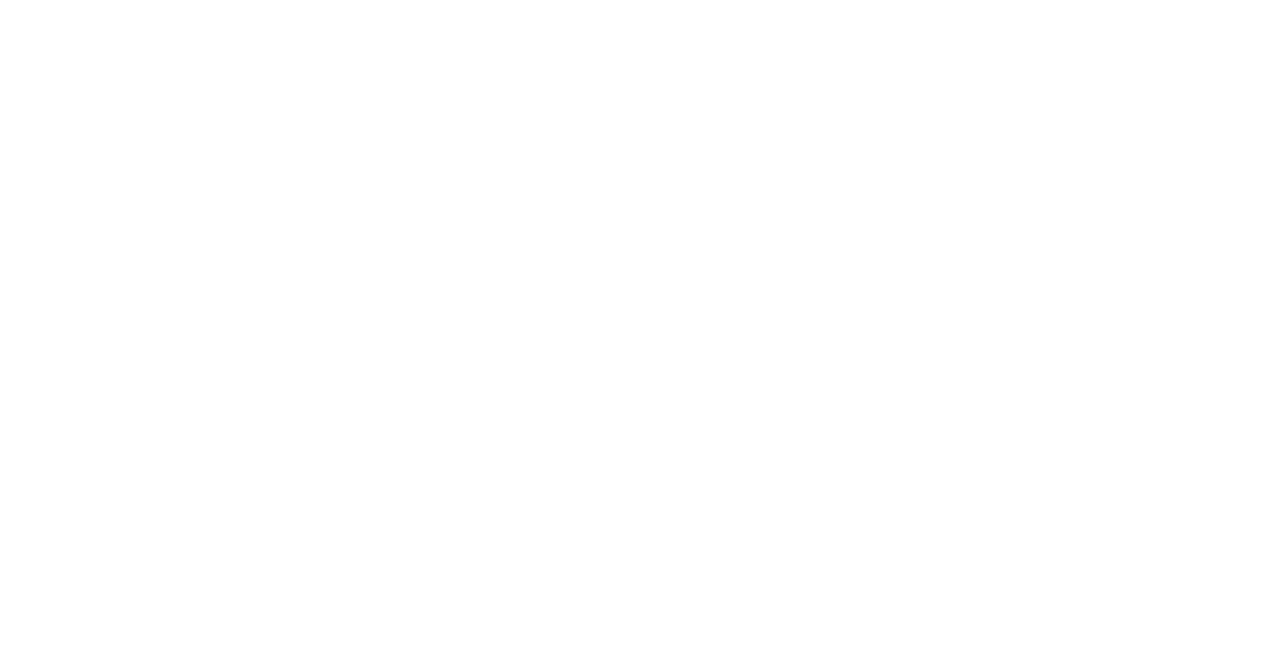 scroll, scrollTop: 0, scrollLeft: 0, axis: both 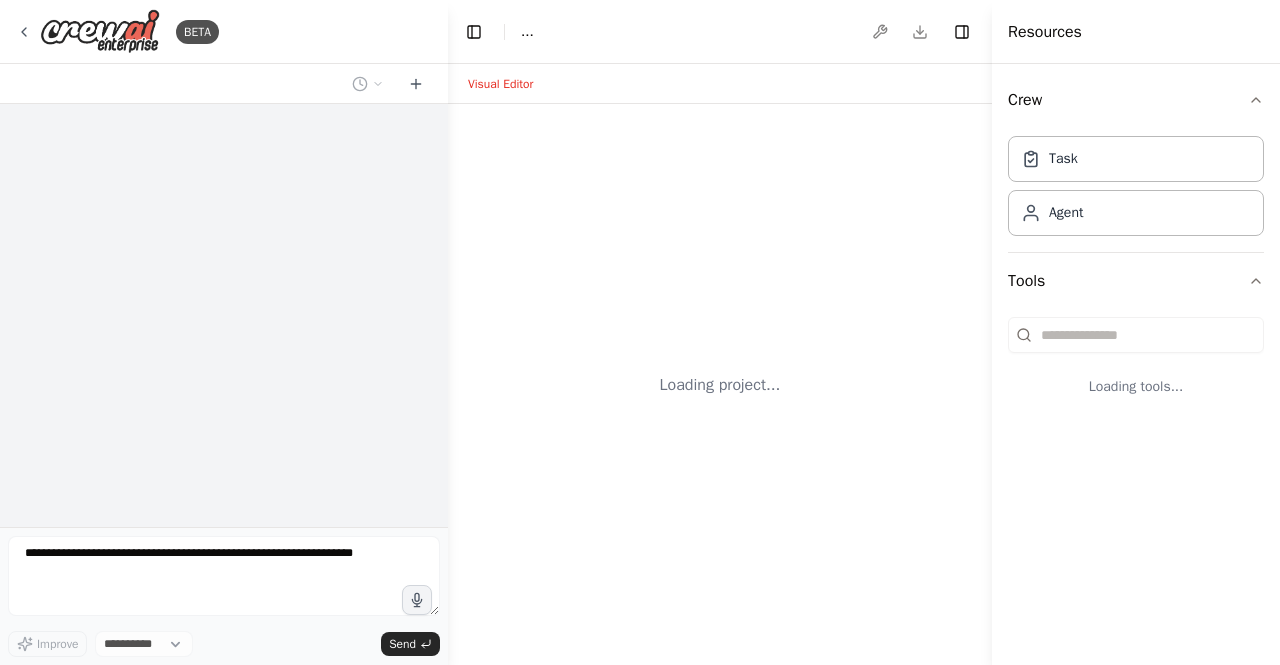 select on "****" 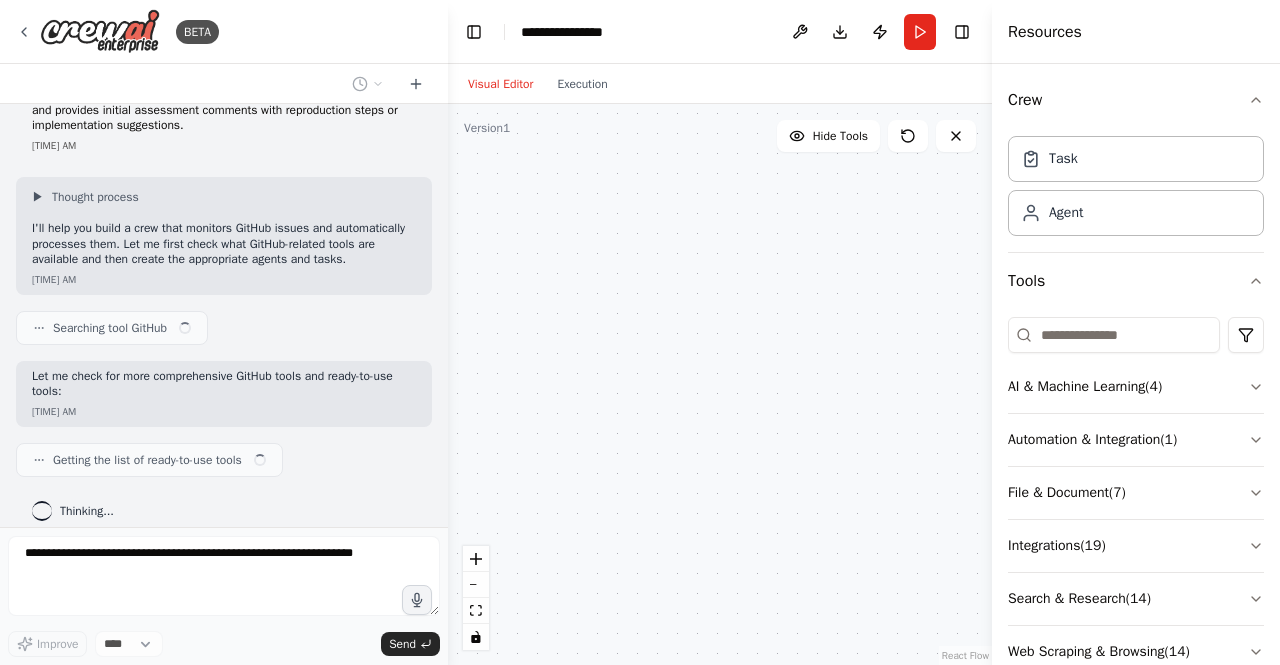 scroll, scrollTop: 87, scrollLeft: 0, axis: vertical 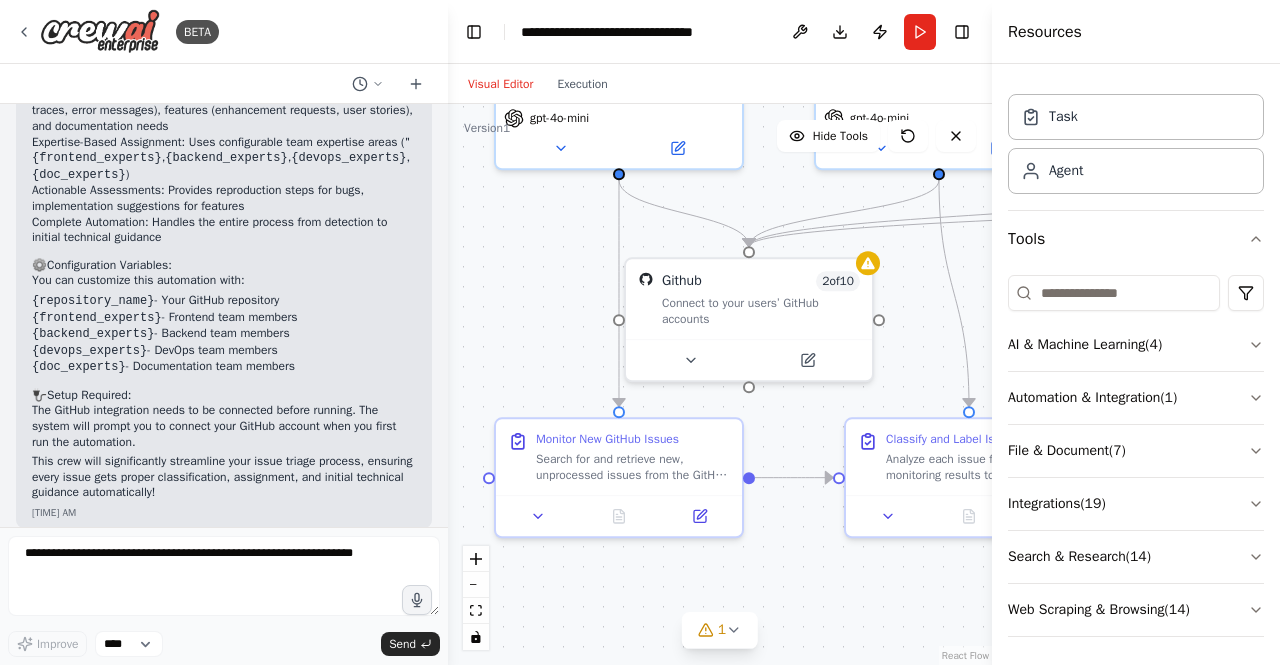 click on ".deletable-edge-delete-btn {
width: 20px;
height: 20px;
border: 0px solid #ffffff;
color: #6b7280;
background-color: #f8fafc;
cursor: pointer;
border-radius: 50%;
font-size: 12px;
padding: 3px;
display: flex;
align-items: center;
justify-content: center;
transition: all 0.2s cubic-bezier(0.4, 0, 0.2, 1);
box-shadow: 0 2px 4px rgba(0, 0, 0, 0.1);
}
.deletable-edge-delete-btn:hover {
background-color: #ef4444;
color: #ffffff;
border-color: #dc2626;
transform: scale(1.1);
box-shadow: 0 4px 12px rgba(239, 68, 68, 0.4);
}
.deletable-edge-delete-btn:active {
transform: scale(0.95);
box-shadow: 0 2px 4px rgba(239, 68, 68, 0.3);
}
GitHub Issue Monitor gpt-4o-mini Github 2  of  10 gpt-4o-mini" at bounding box center [720, 384] 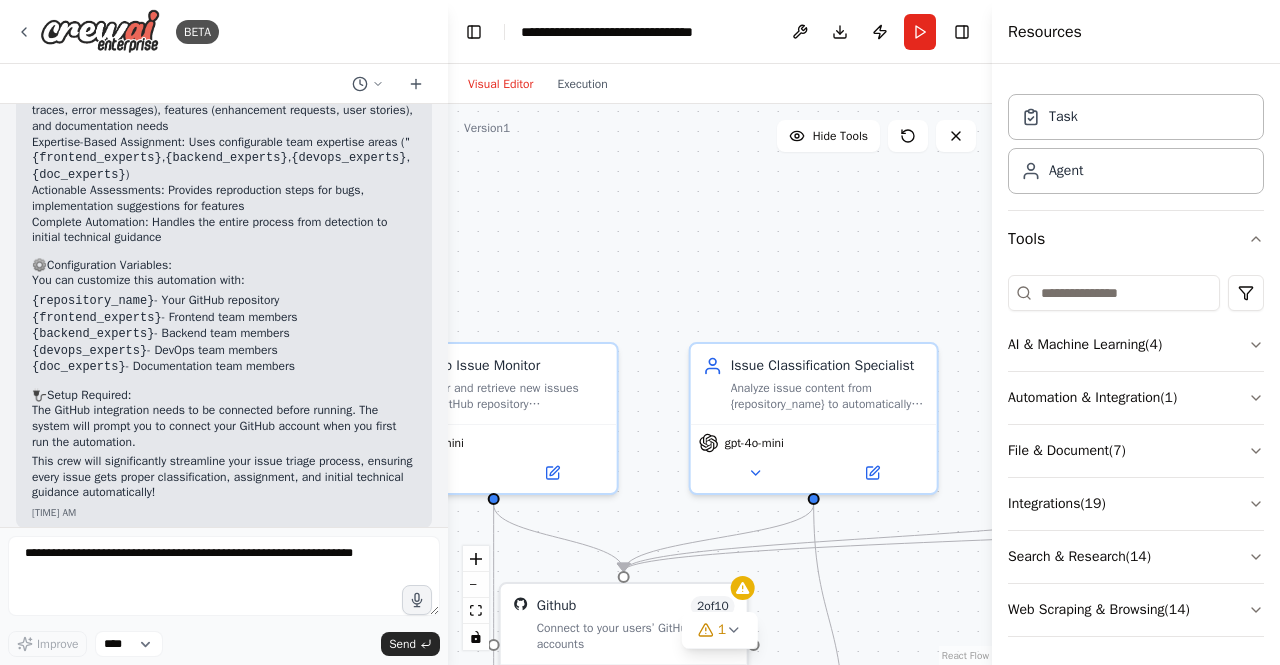 click 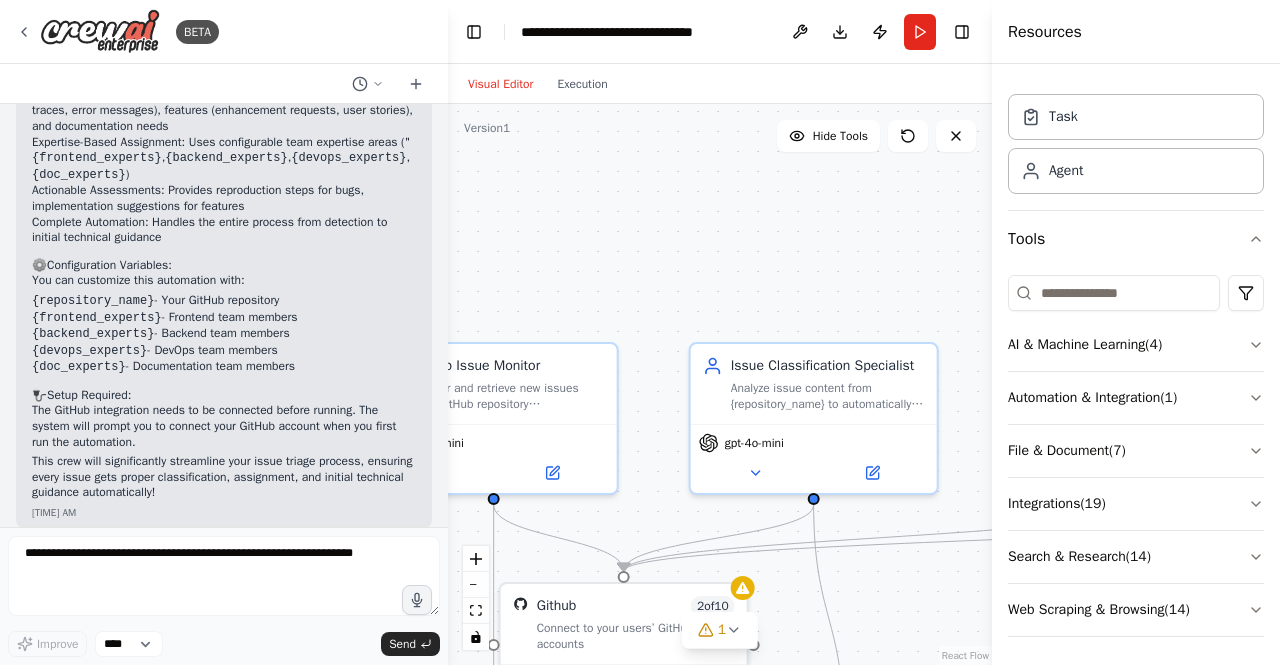 click on "Hide Tools" at bounding box center [840, 136] 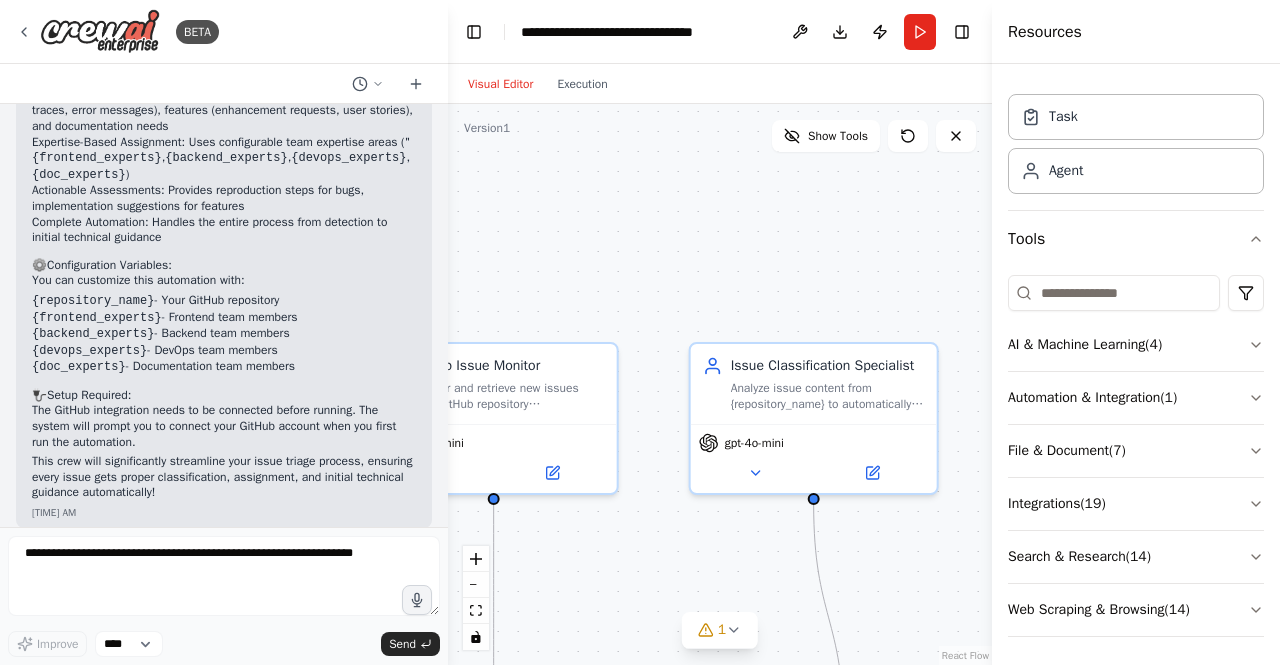 click on "Show Tools" at bounding box center [838, 136] 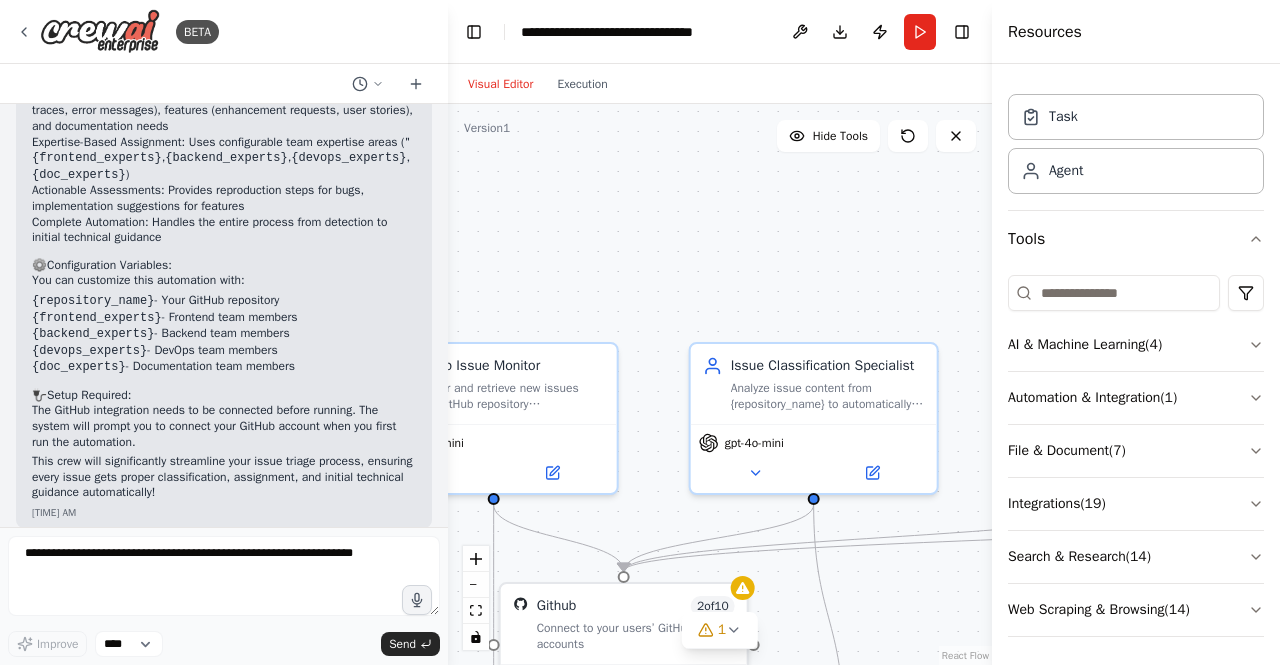 click on "AI & Machine Learning  ( 4 )" at bounding box center (1136, 345) 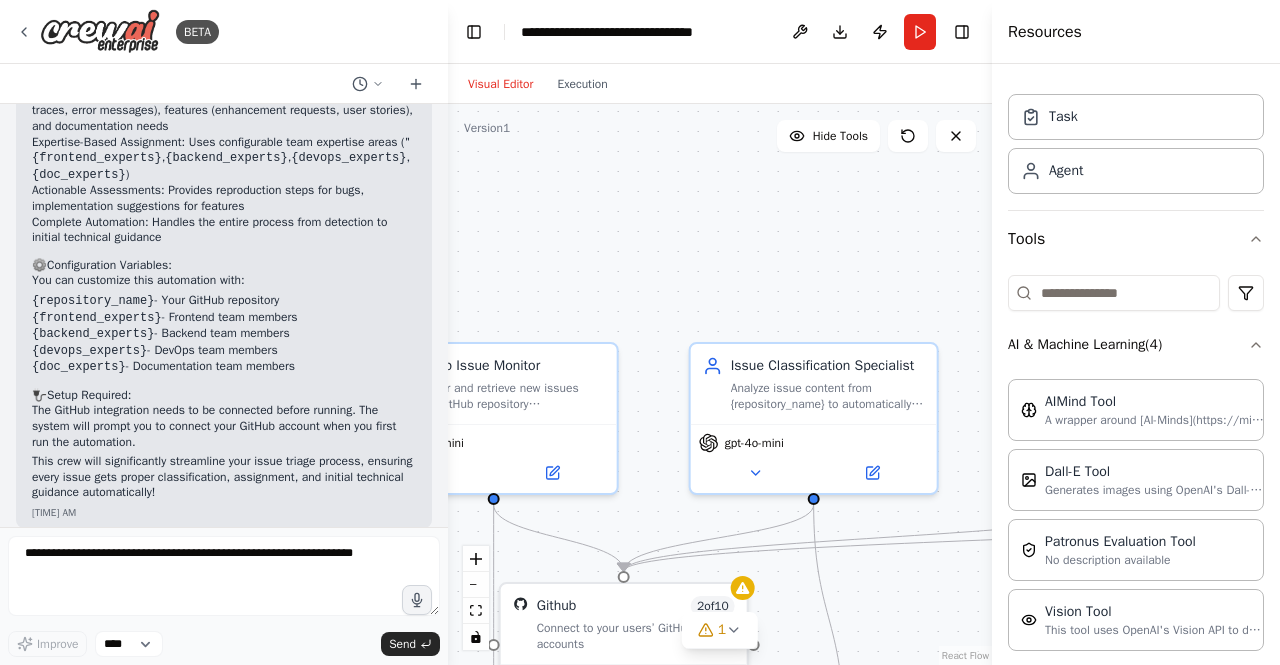 click 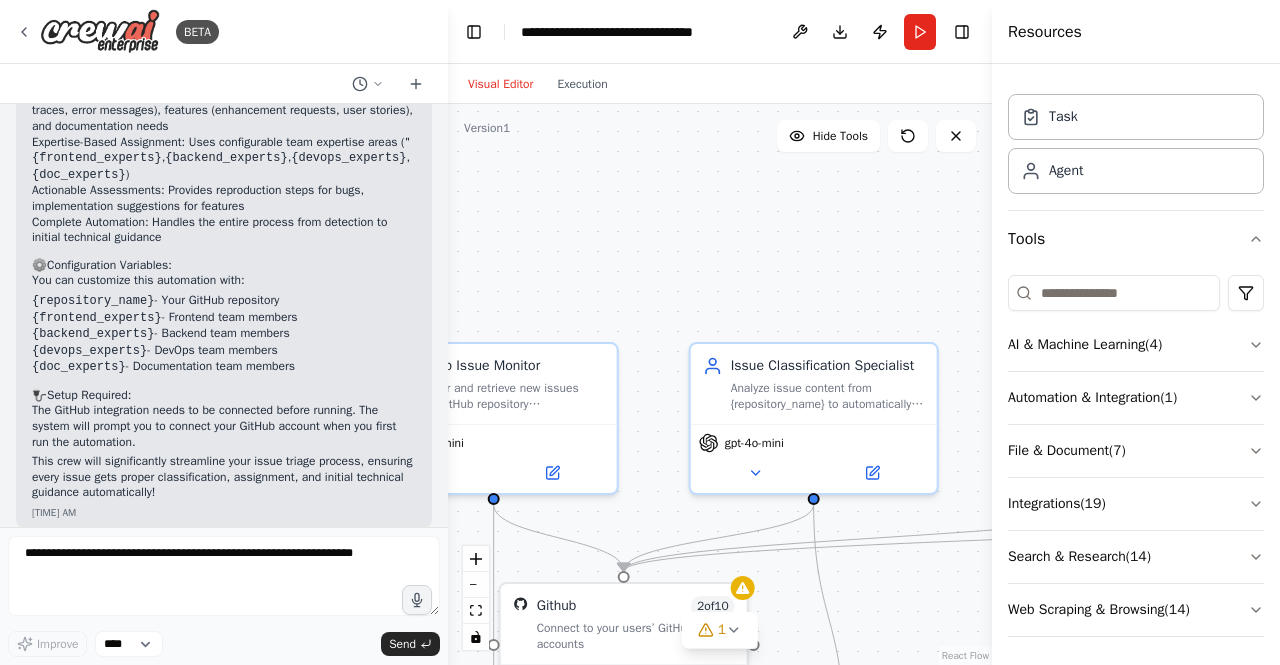 click on "AI & Machine Learning  ( 4 )" at bounding box center (1136, 345) 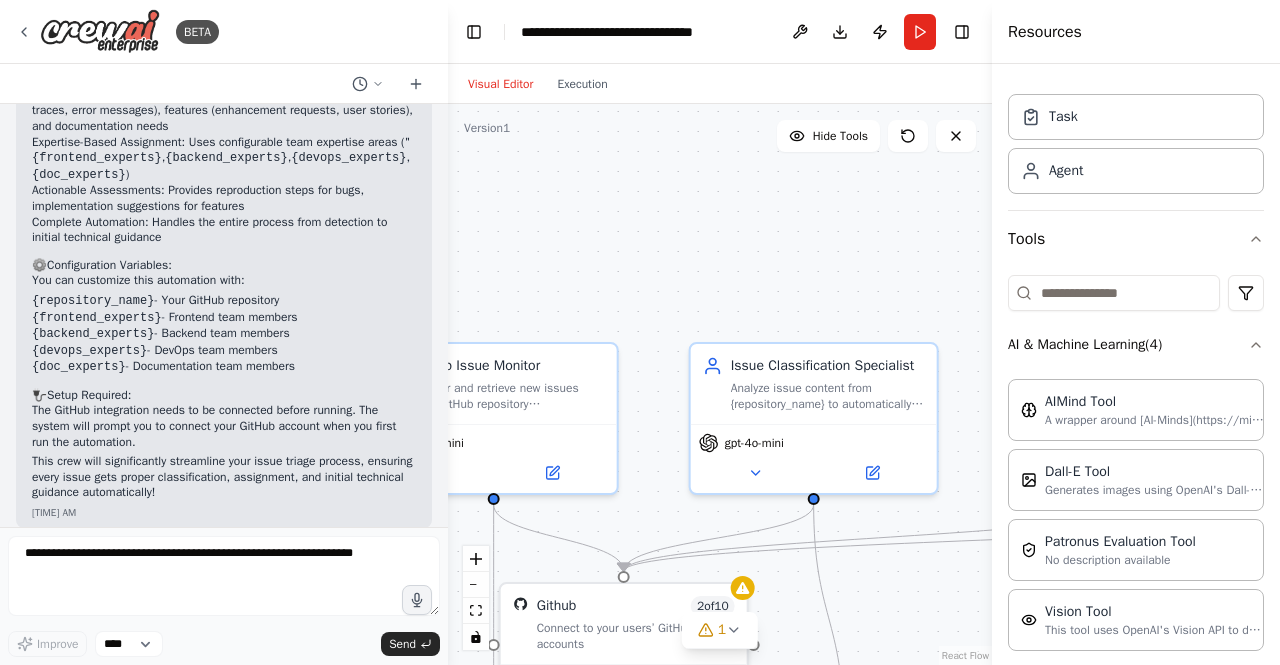 click on "AI & Machine Learning  ( 4 )" at bounding box center [1136, 345] 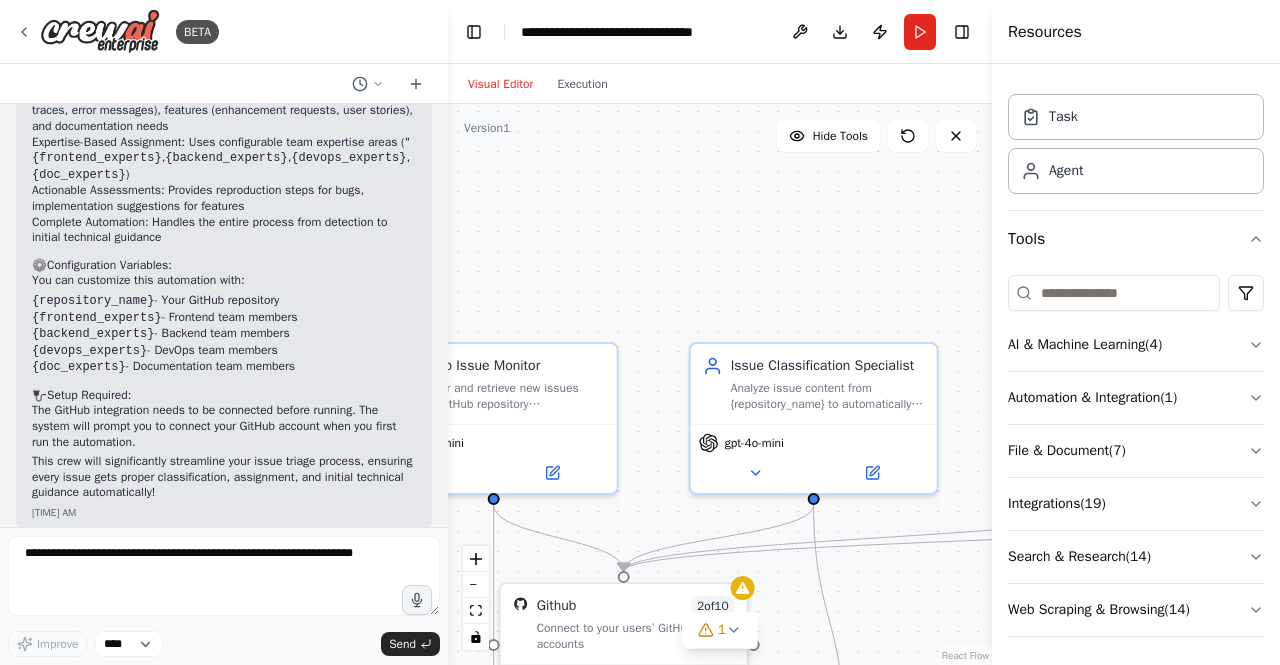 click 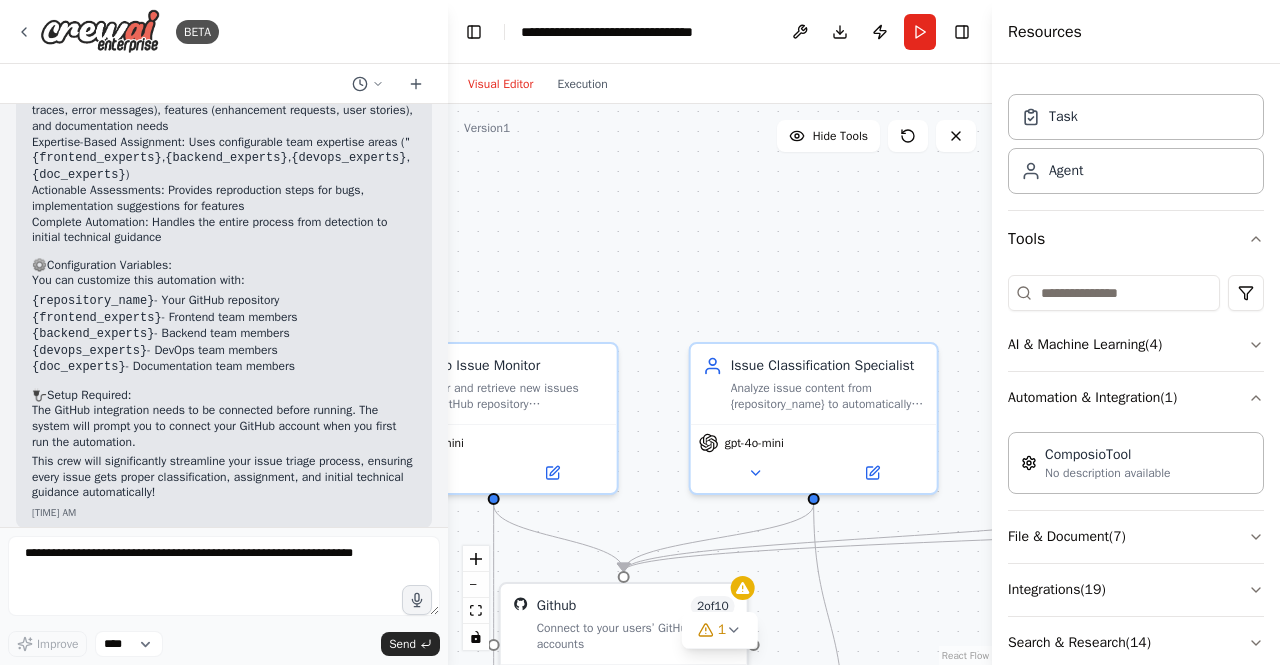 click on "Automation & Integration  ( 1 )" at bounding box center [1136, 398] 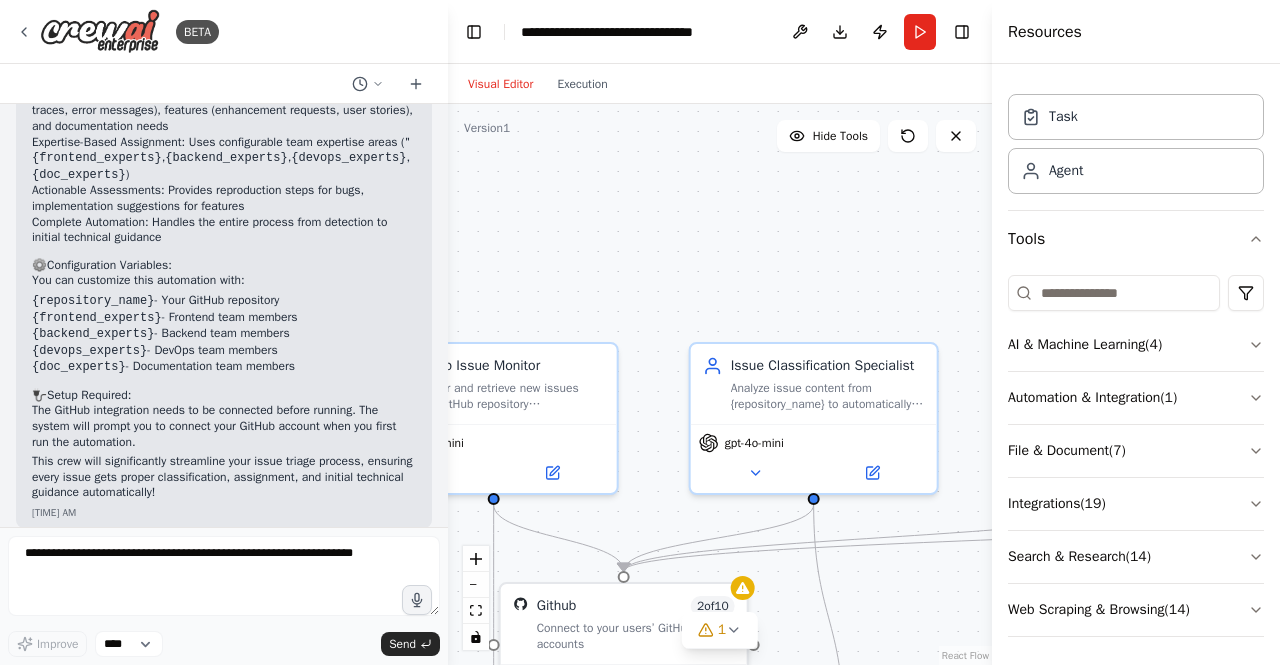 click on "File & Document  ( 7 )" at bounding box center [1136, 451] 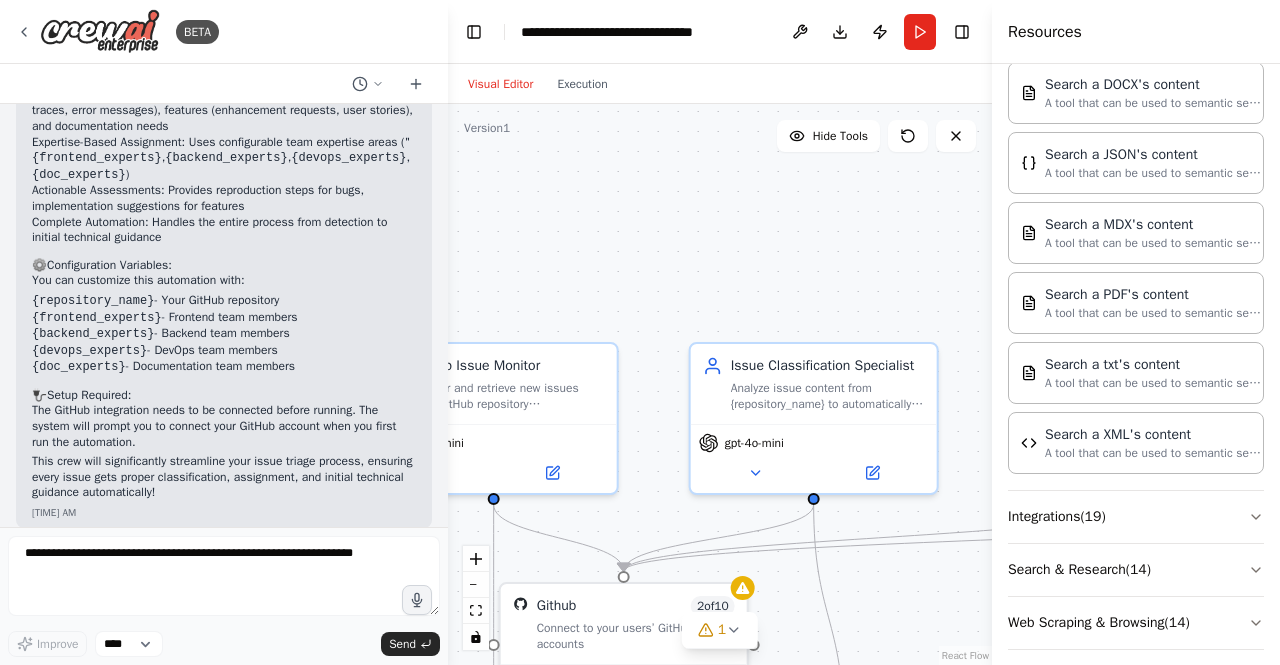 scroll, scrollTop: 538, scrollLeft: 0, axis: vertical 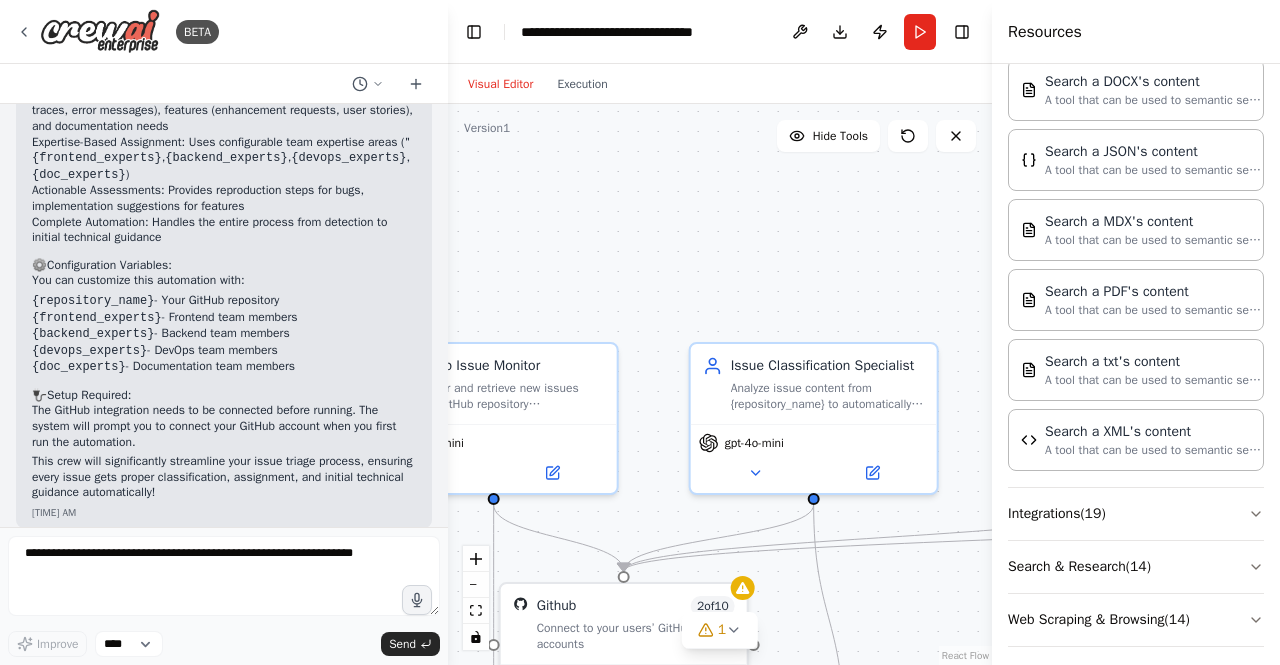 click on "Integrations  ( 19 )" at bounding box center [1136, 514] 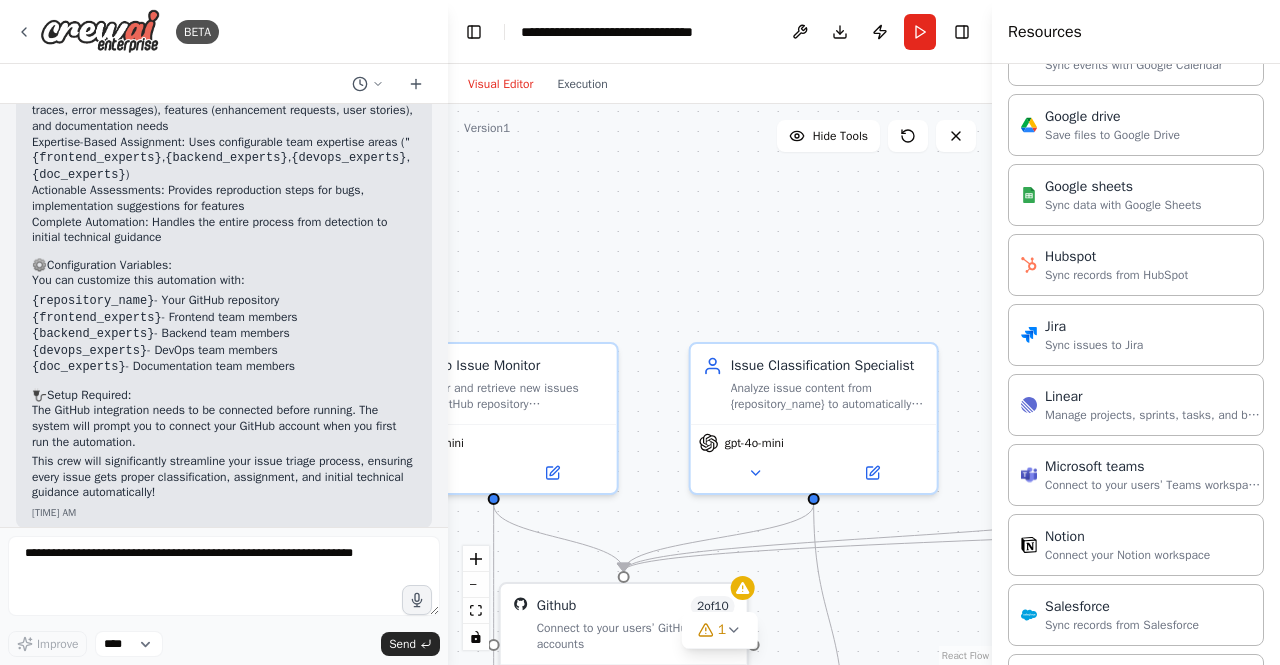 scroll, scrollTop: 1877, scrollLeft: 0, axis: vertical 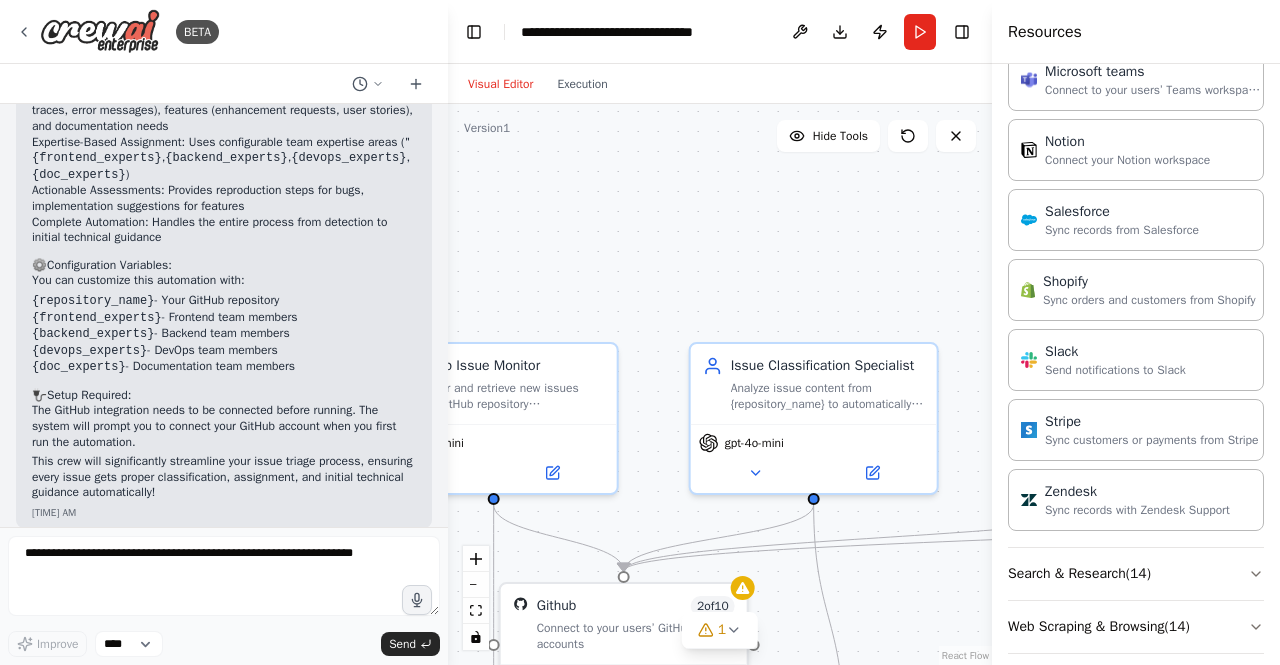click on "Search & Research  ( 14 )" at bounding box center (1136, 574) 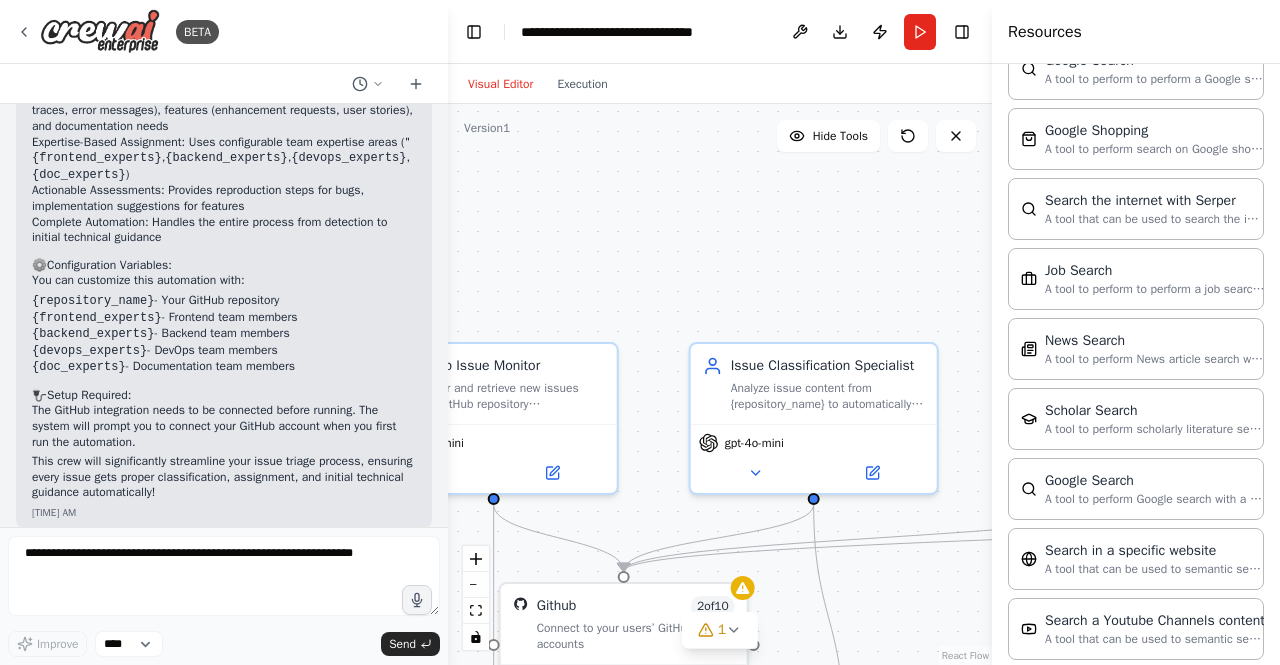scroll, scrollTop: 2884, scrollLeft: 0, axis: vertical 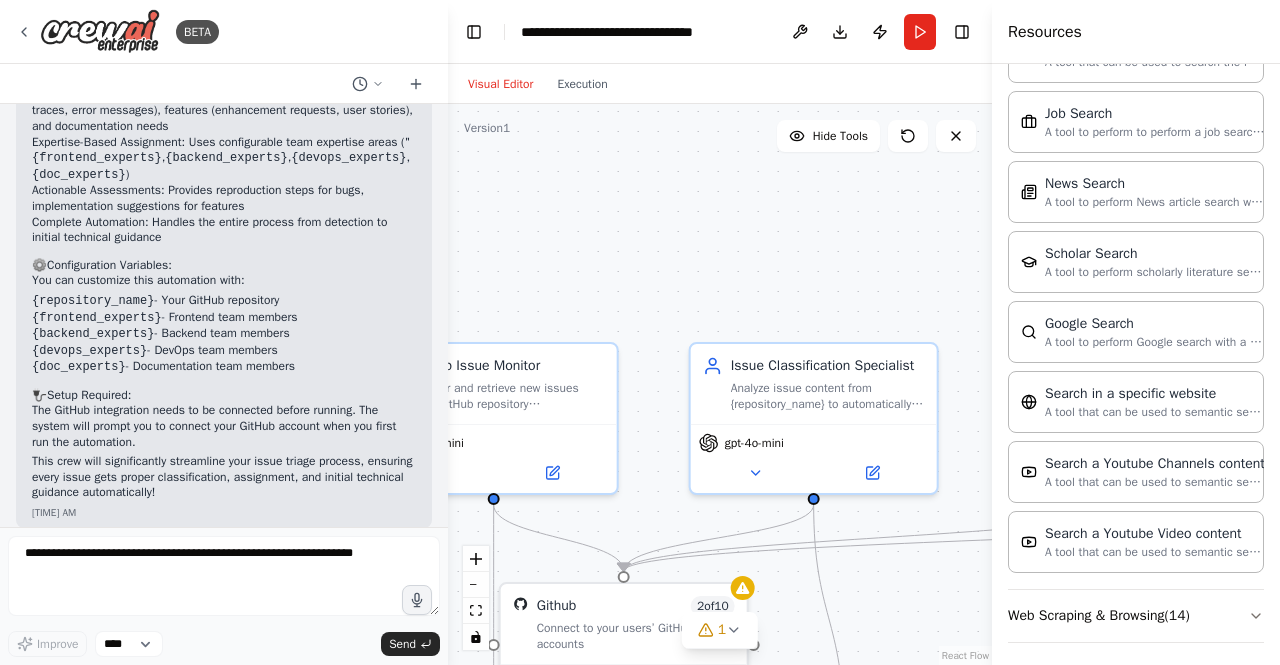 click on "Web Scraping & Browsing  ( 14 )" at bounding box center (1136, 616) 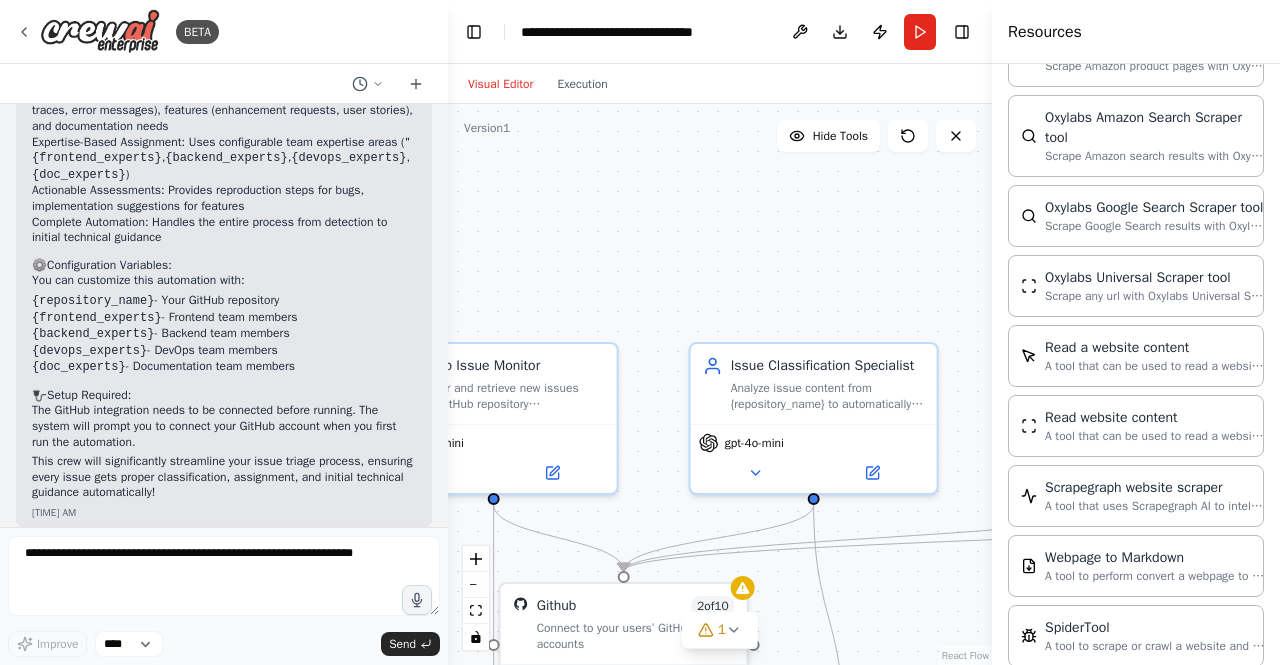 scroll, scrollTop: 3930, scrollLeft: 0, axis: vertical 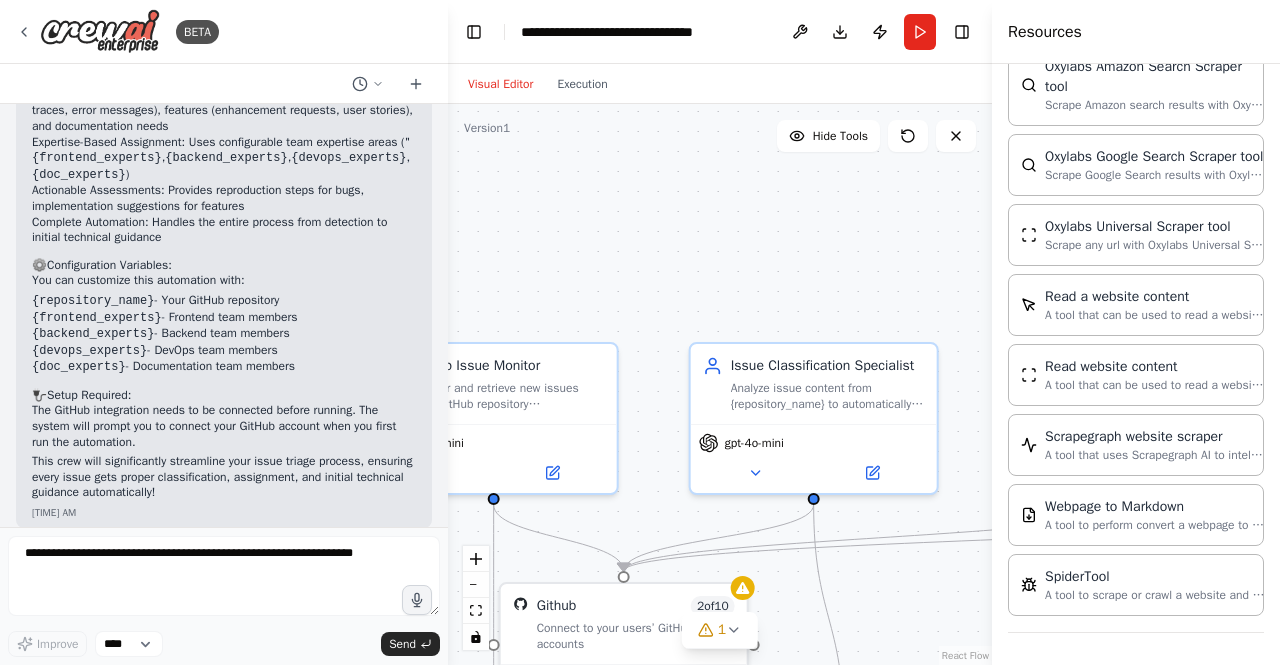 click 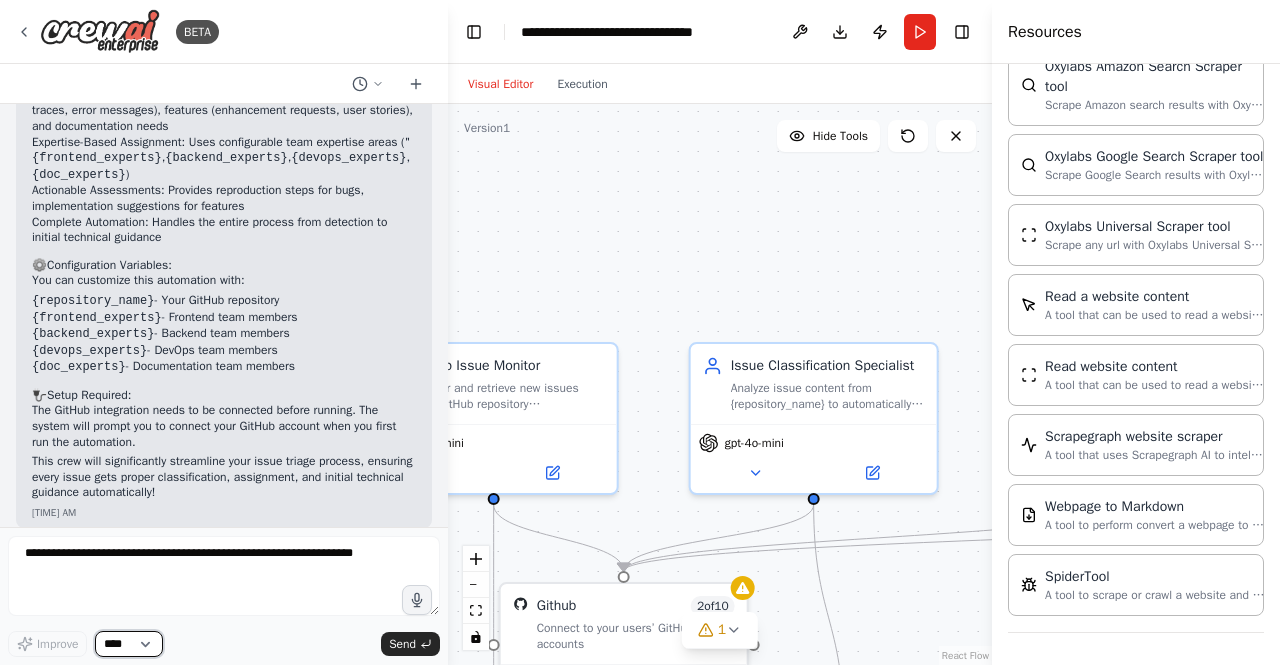 click on "****" at bounding box center (129, 644) 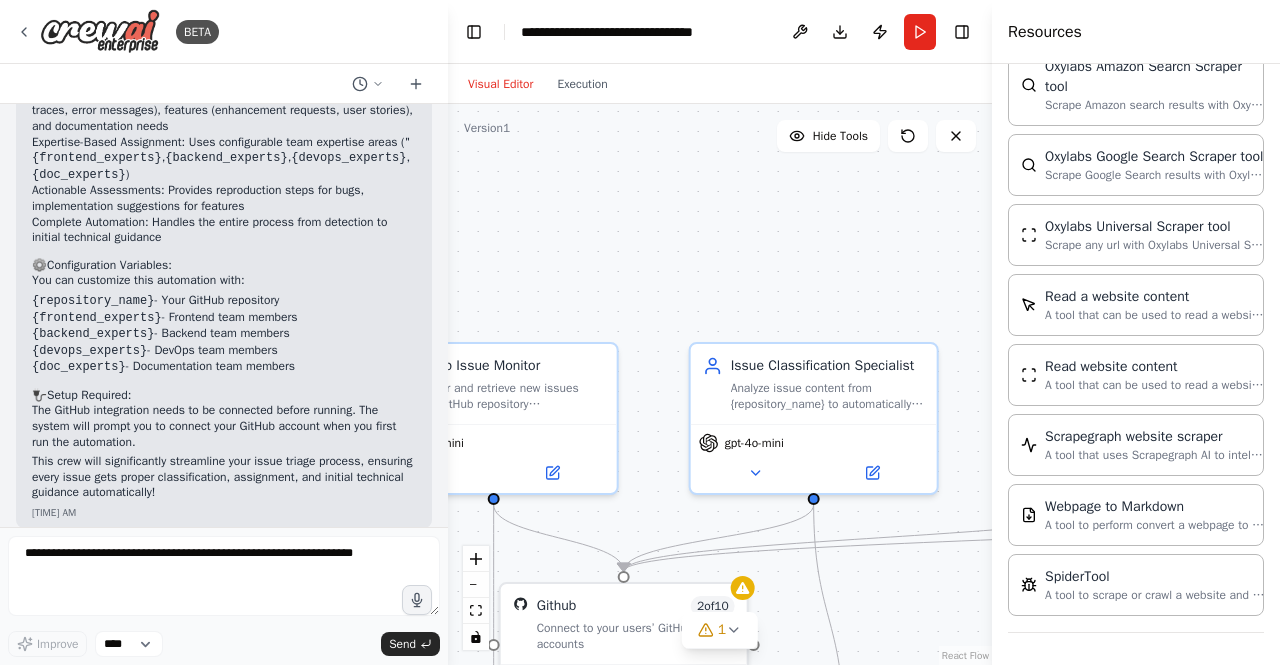 click on "BETA" at bounding box center (224, 32) 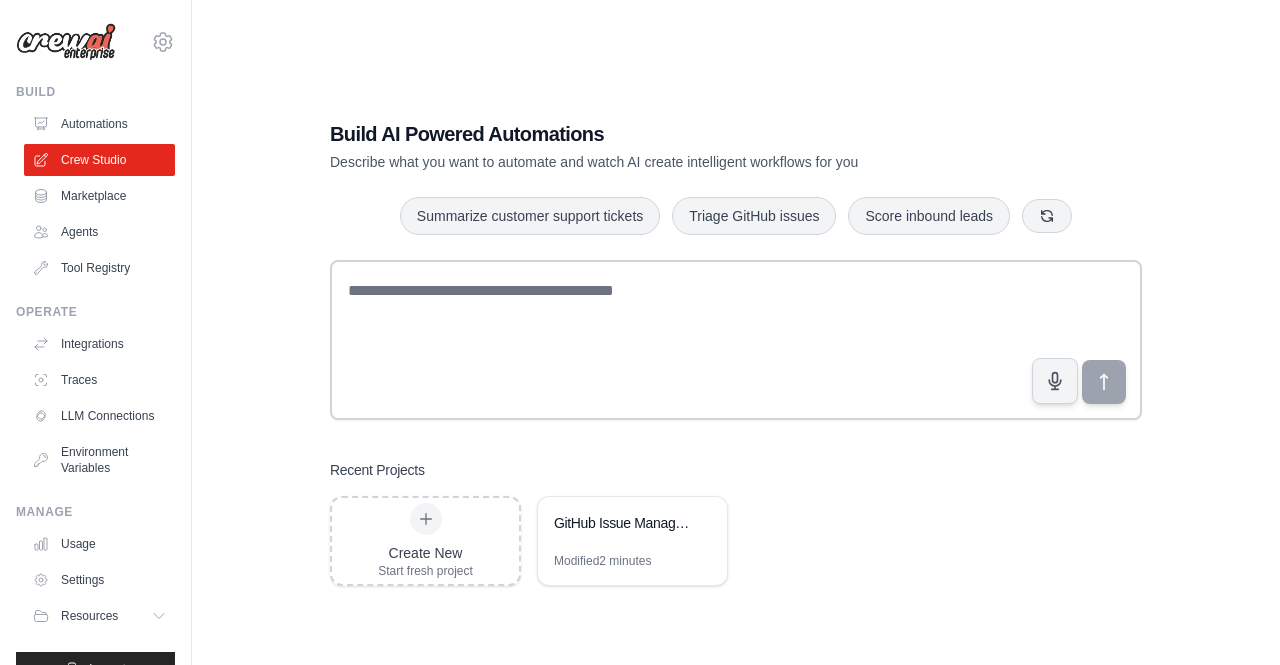 scroll, scrollTop: 0, scrollLeft: 0, axis: both 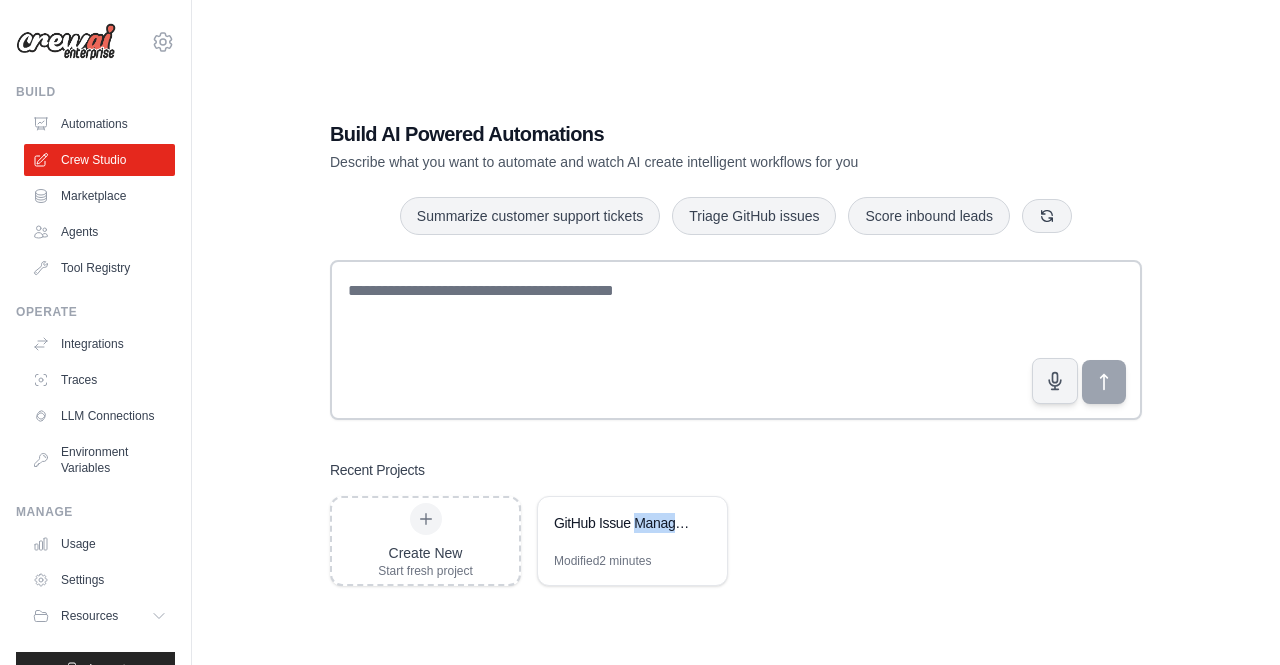 click on "Create New Start fresh project GitHub Issue Management Automation Modified  2 minutes" at bounding box center (736, 541) 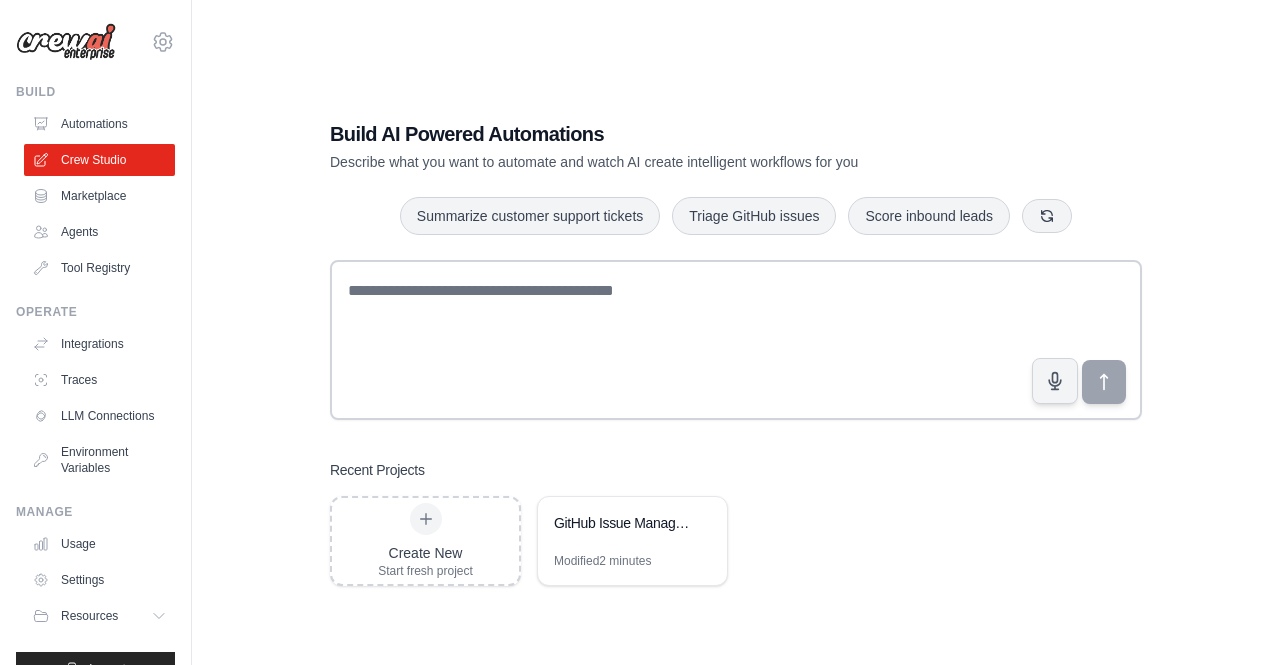 click on "GitHub Issue Management Automation" at bounding box center [622, 523] 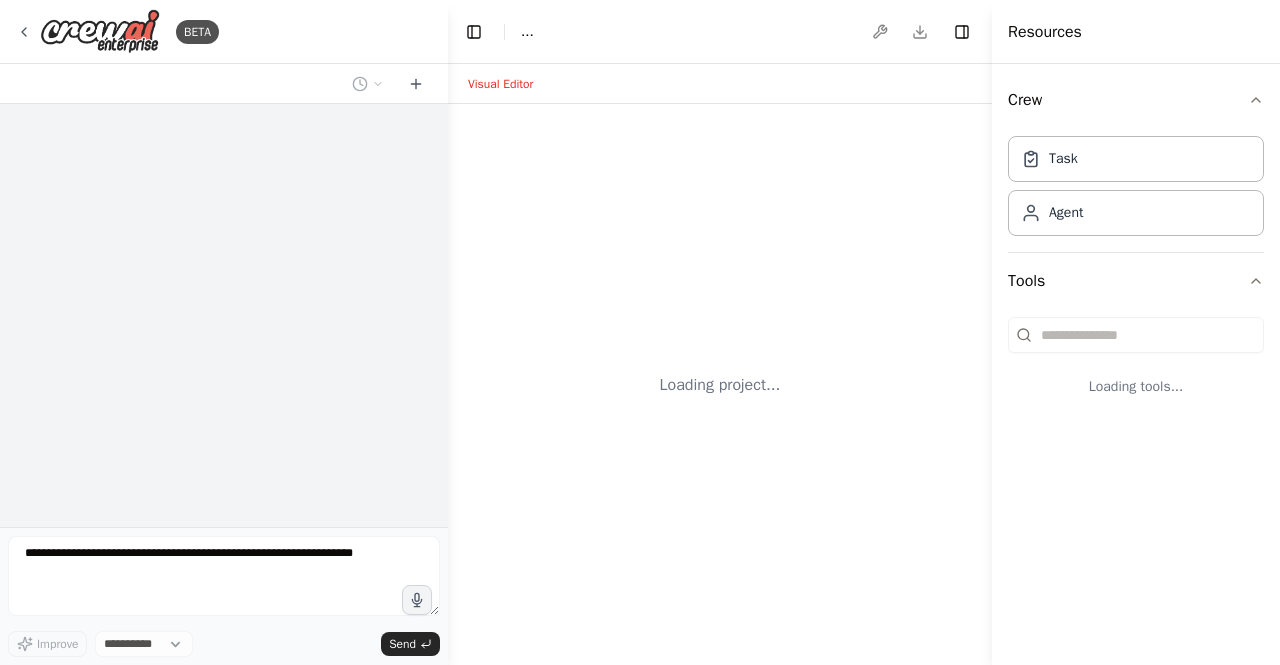 scroll, scrollTop: 0, scrollLeft: 0, axis: both 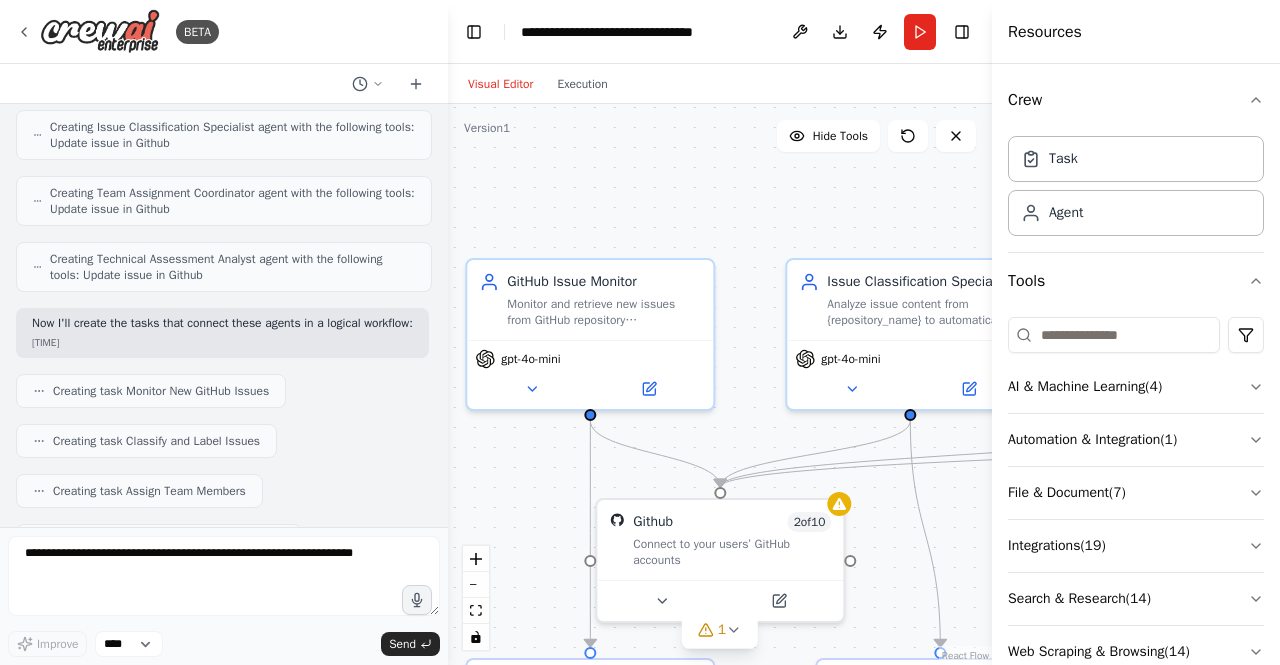 click on "Execution" at bounding box center [582, 84] 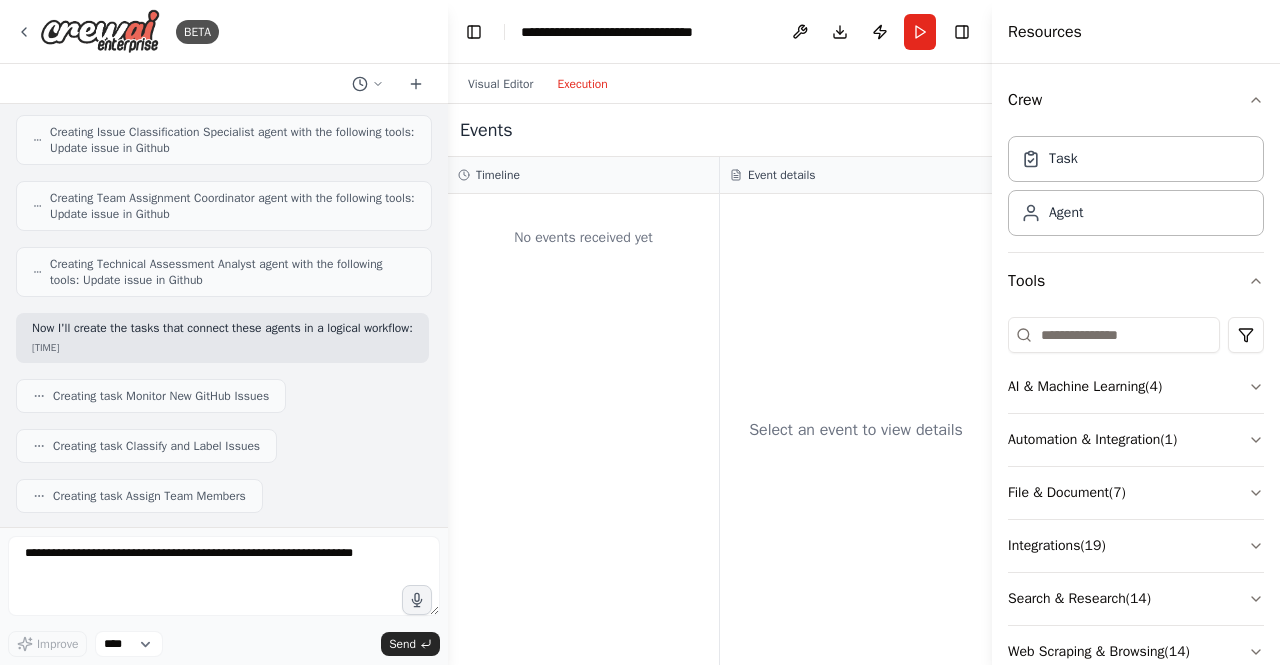 click on "Visual Editor" at bounding box center [500, 84] 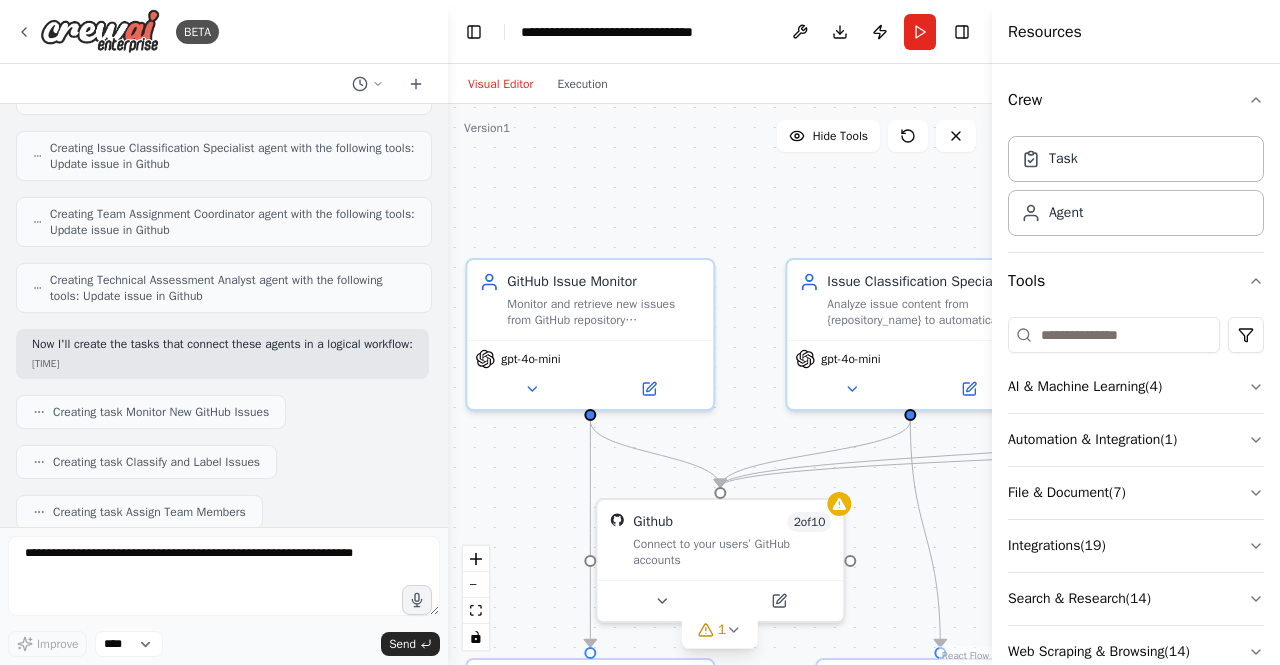 scroll, scrollTop: 2340, scrollLeft: 0, axis: vertical 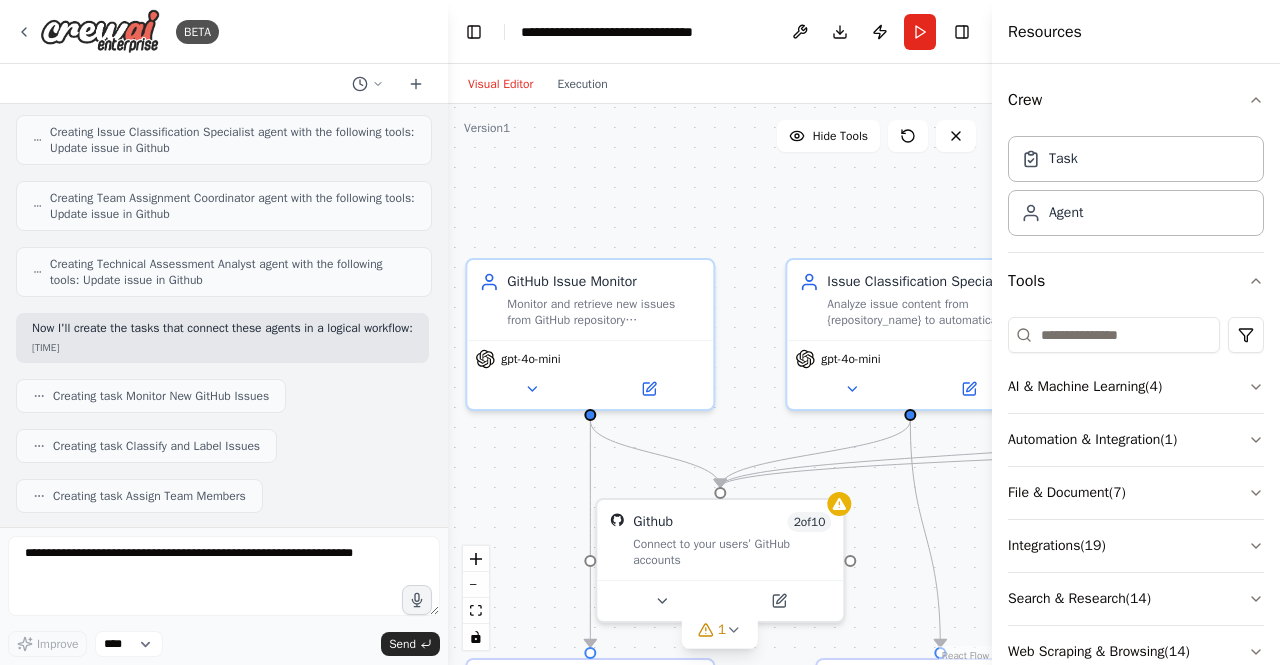 click on "Download" at bounding box center [840, 32] 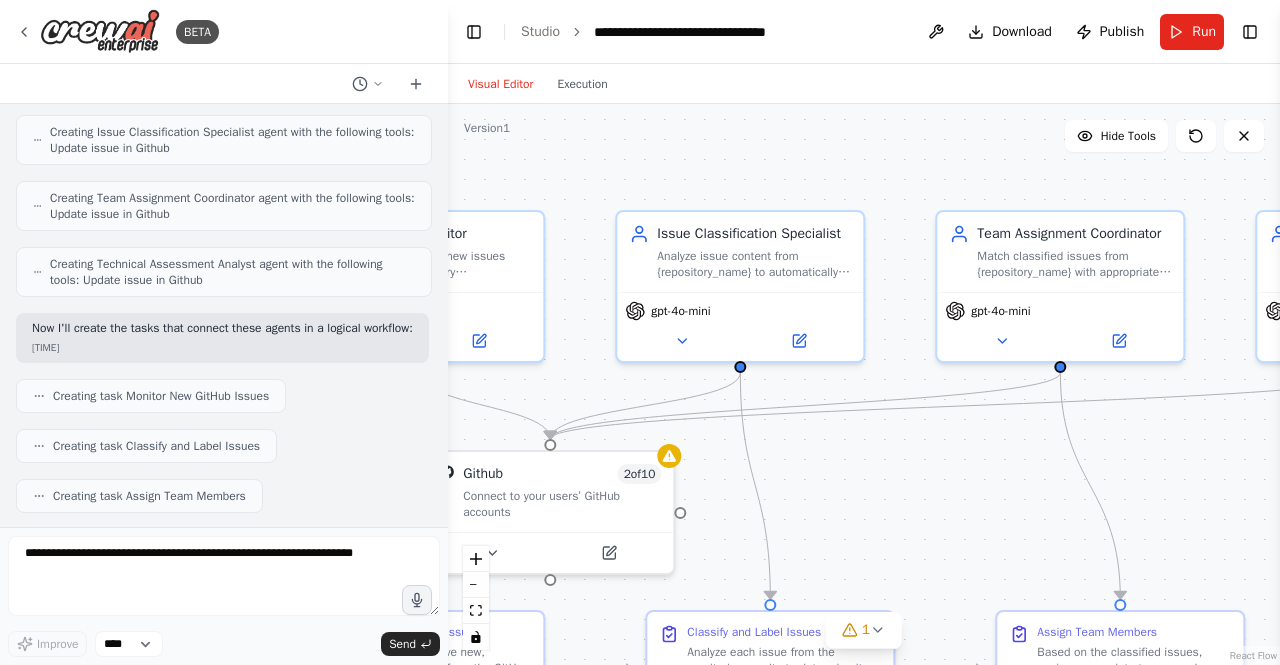click on "Download" at bounding box center (1022, 32) 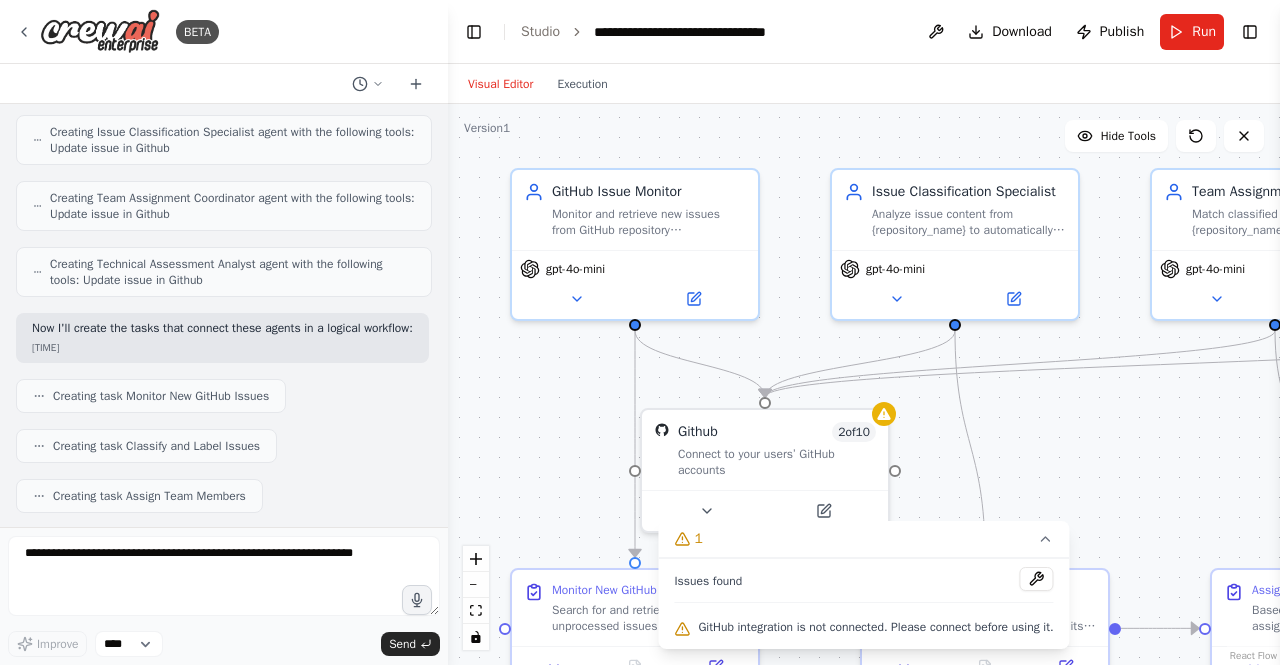 click 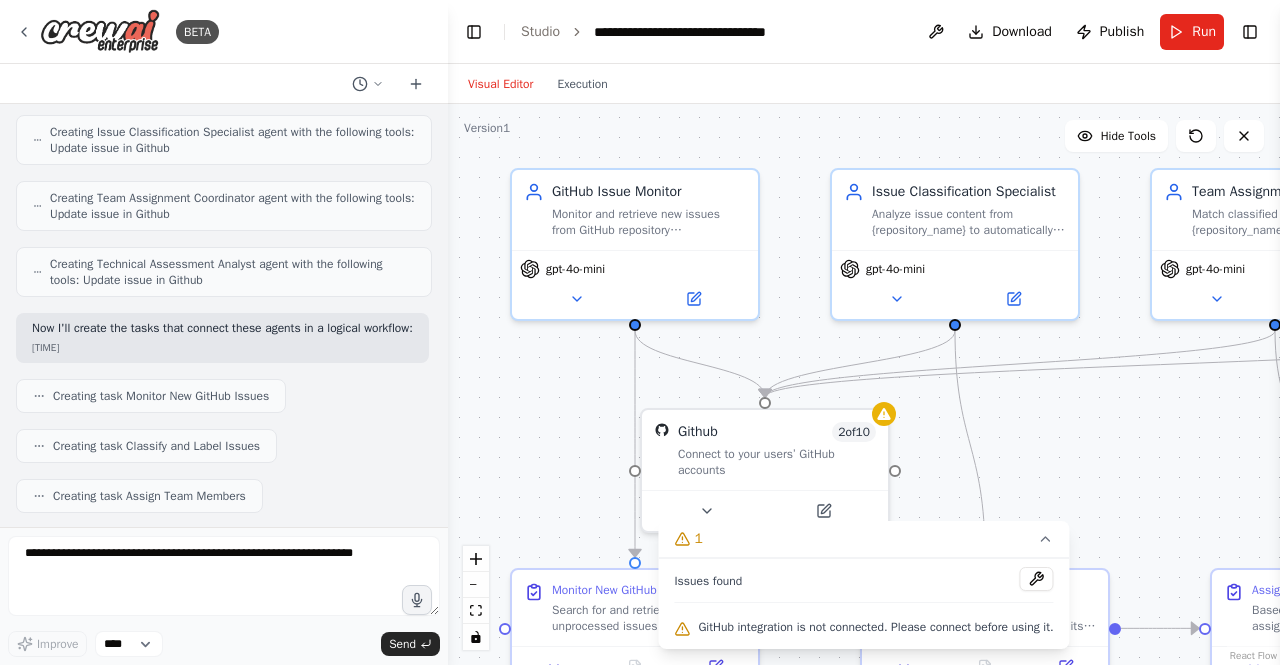 click on "Hide Tools" at bounding box center (1128, 136) 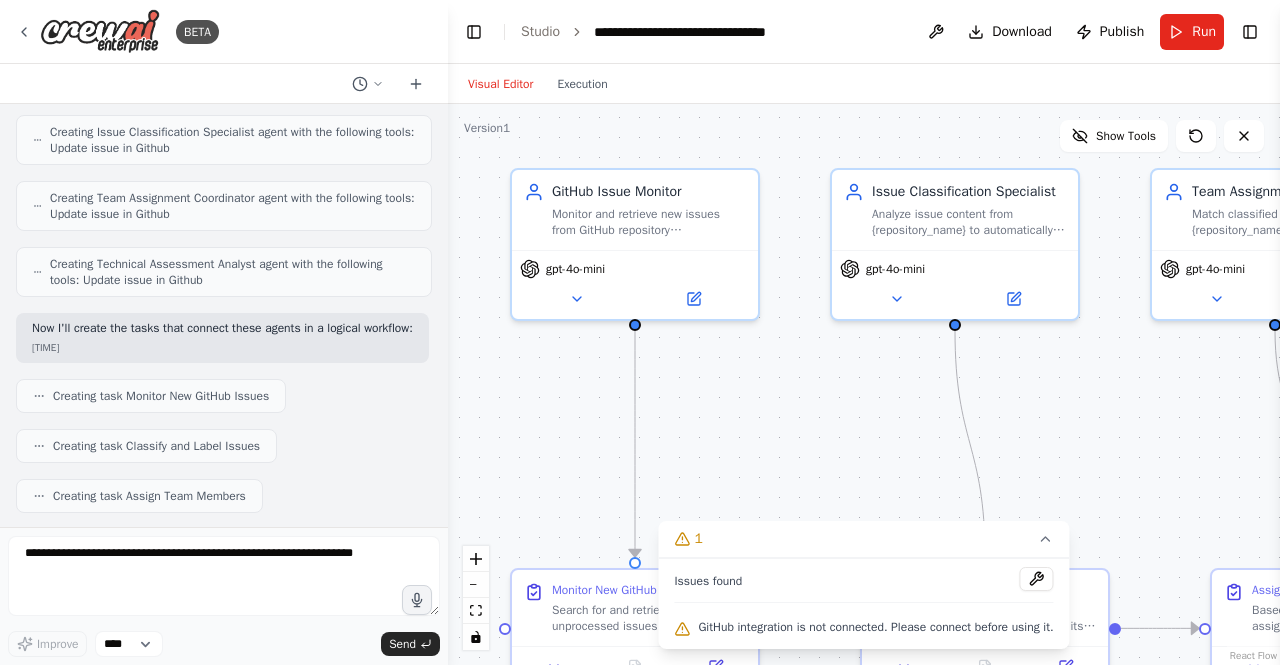 click on "Show Tools" at bounding box center (1126, 136) 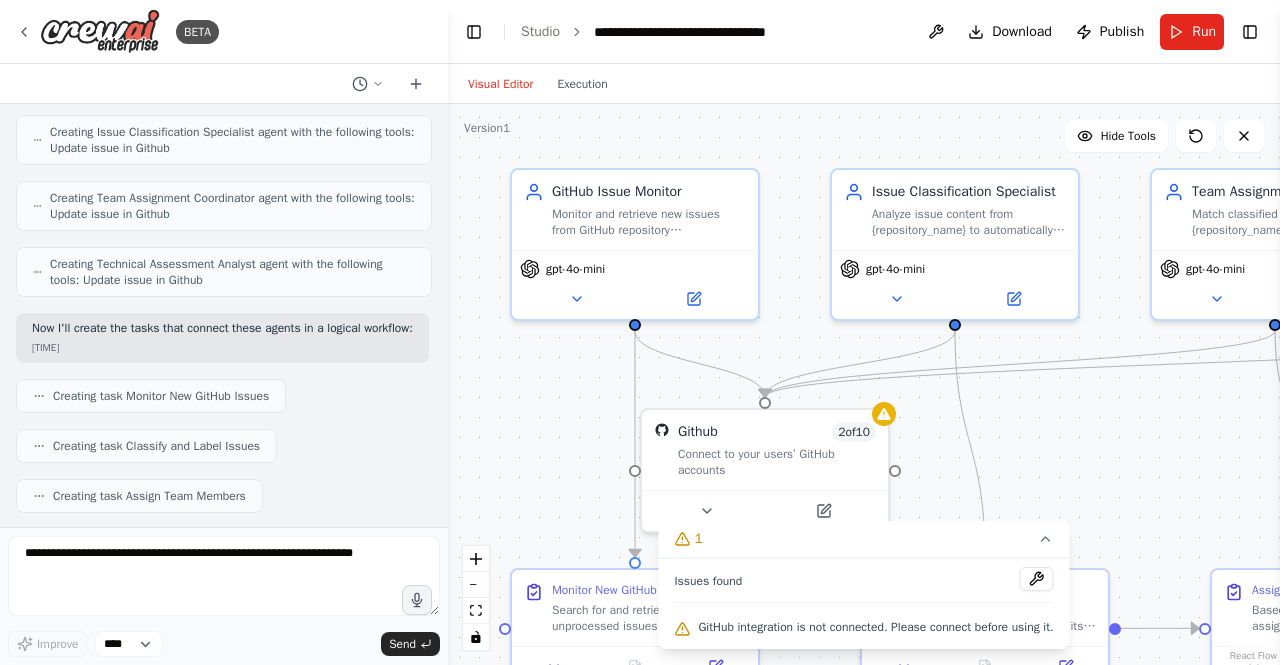 click at bounding box center [936, 32] 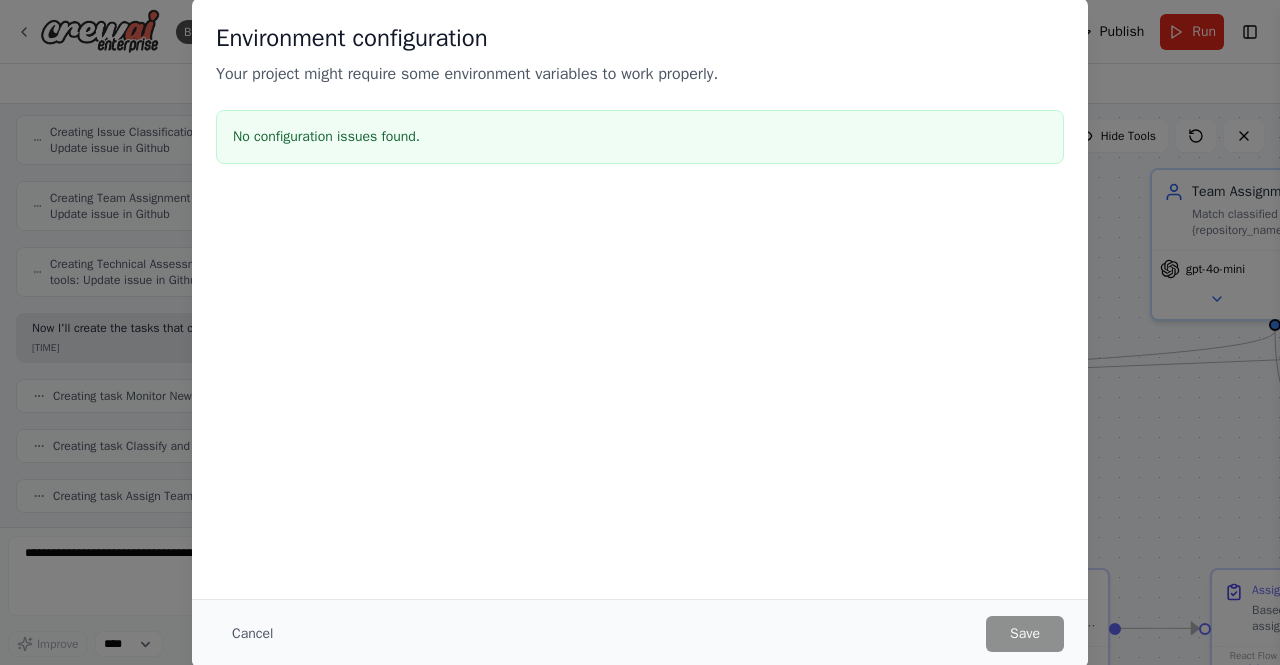 click on "Cancel" at bounding box center [252, 634] 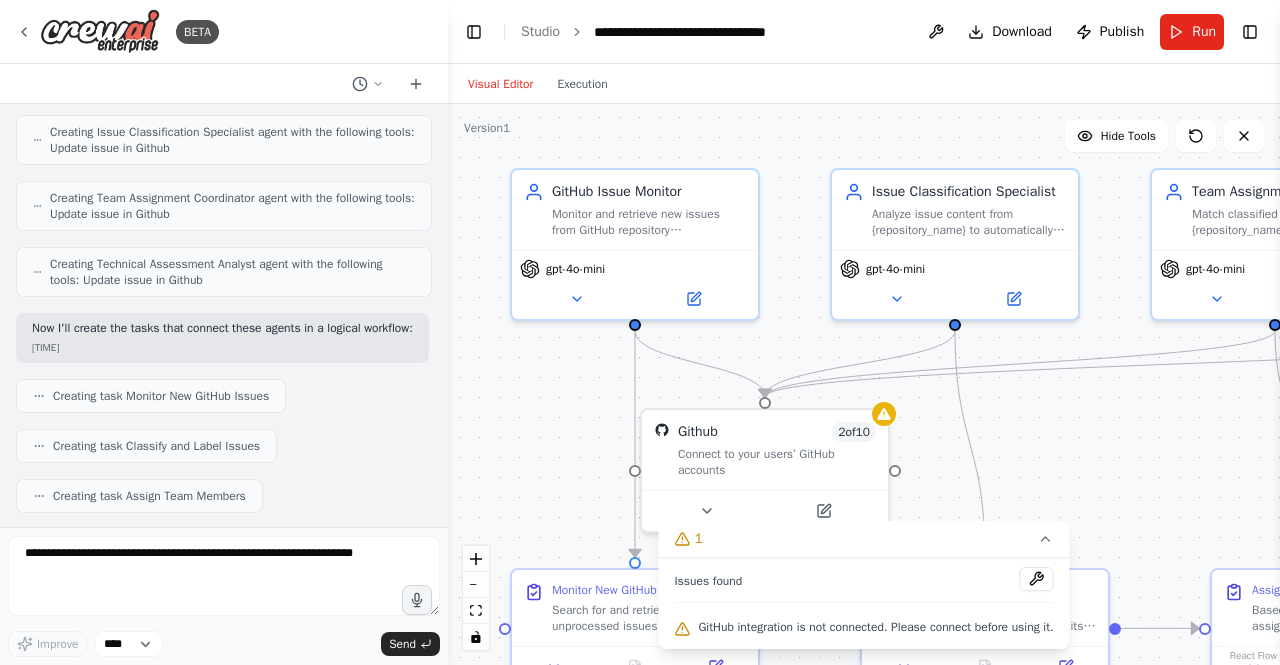 click on "Download" at bounding box center (1022, 32) 